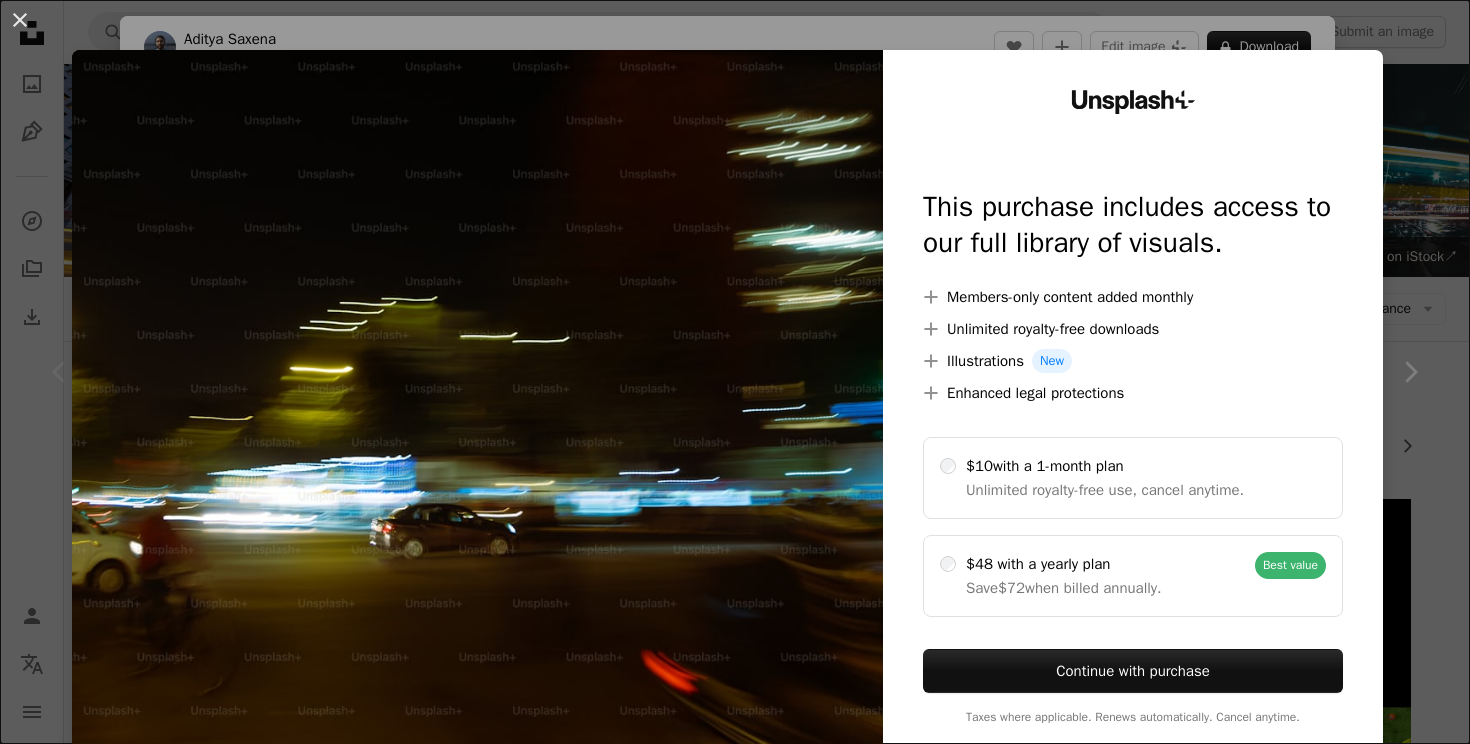 scroll, scrollTop: 1125, scrollLeft: 0, axis: vertical 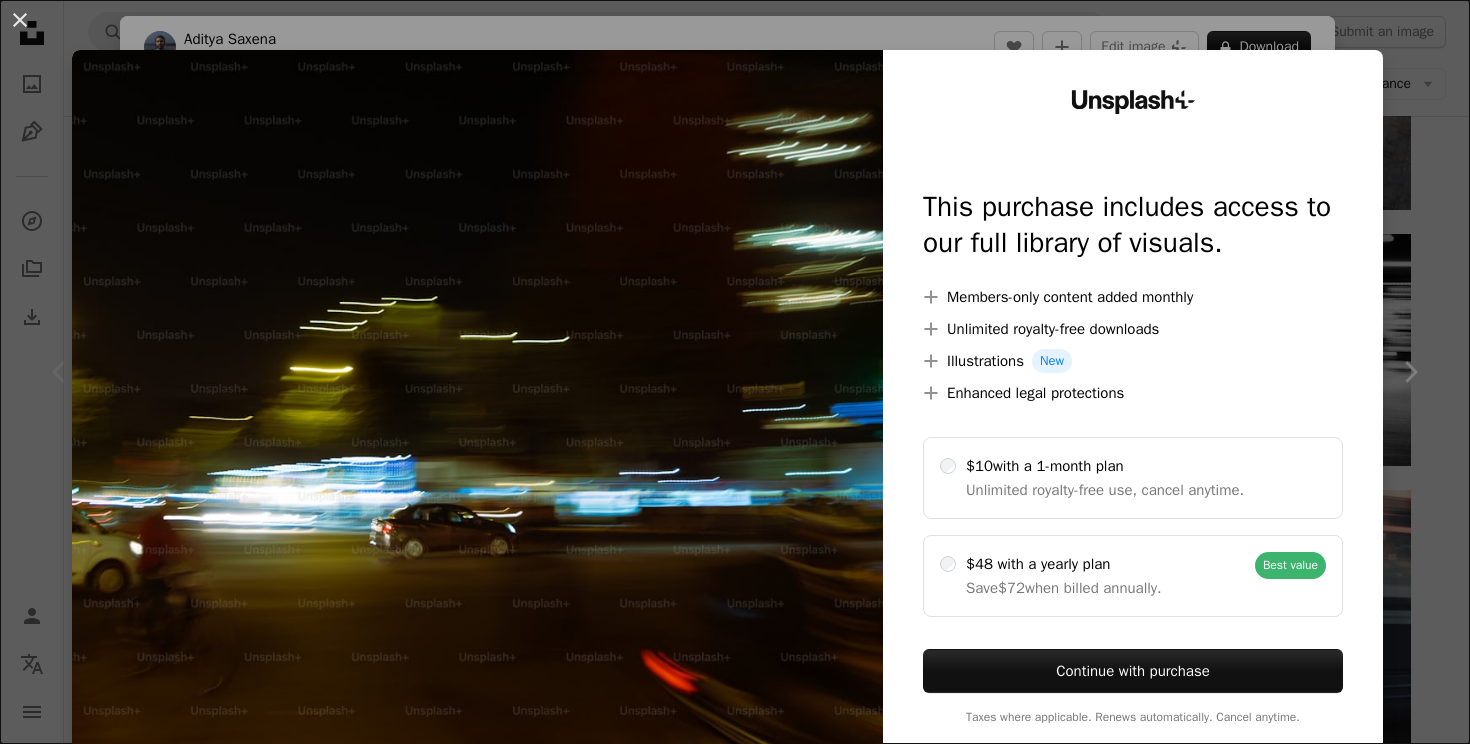 click on "An X shape Unsplash+ This purchase includes access to our full library of visuals. A plus sign Members-only content added monthly A plus sign Unlimited royalty-free downloads A plus sign Illustrations  New A plus sign Enhanced legal protections $10  with a 1-month plan Unlimited royalty-free use, cancel anytime. $48   with a yearly plan Save  $72  when billed annually. Best value Continue with purchase Taxes where applicable. Renews automatically. Cancel anytime." at bounding box center [735, 372] 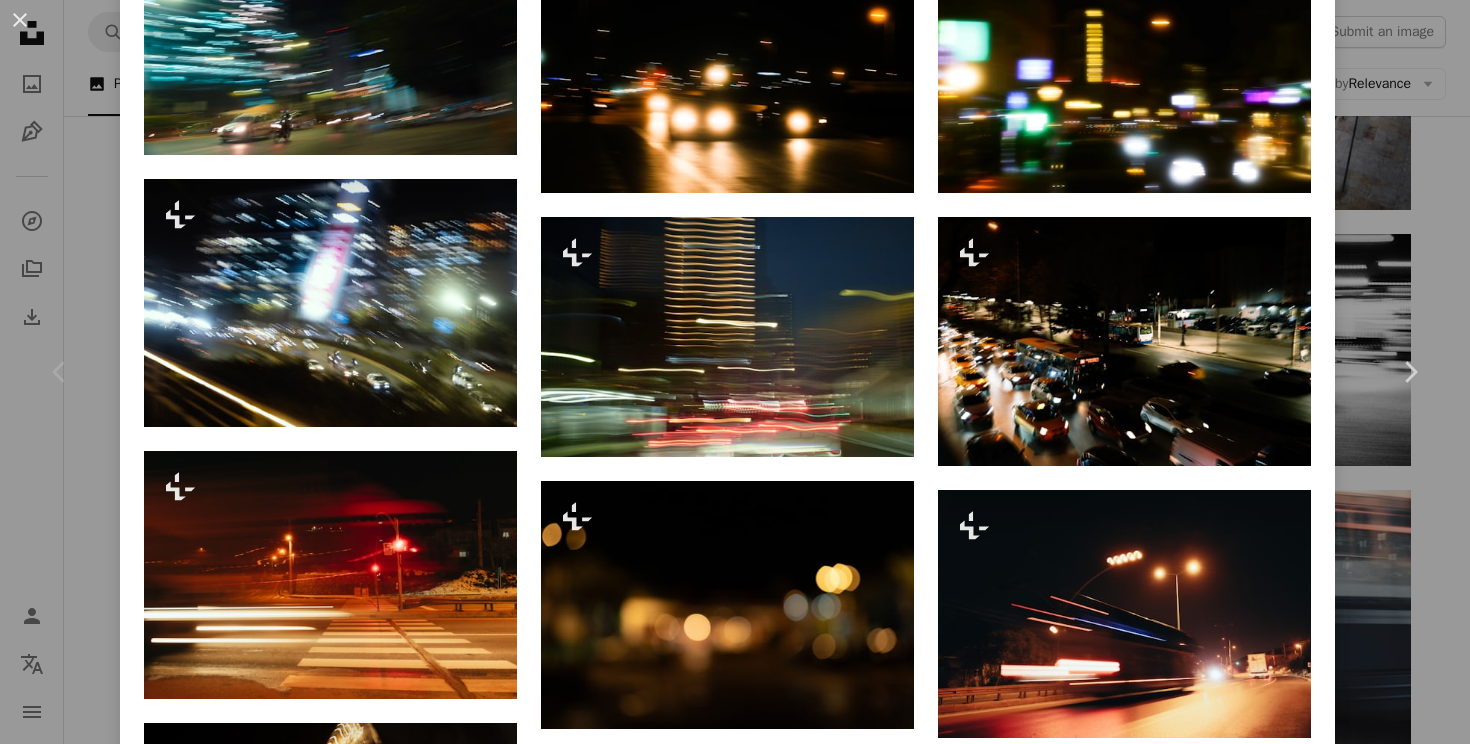 scroll, scrollTop: 1553, scrollLeft: 0, axis: vertical 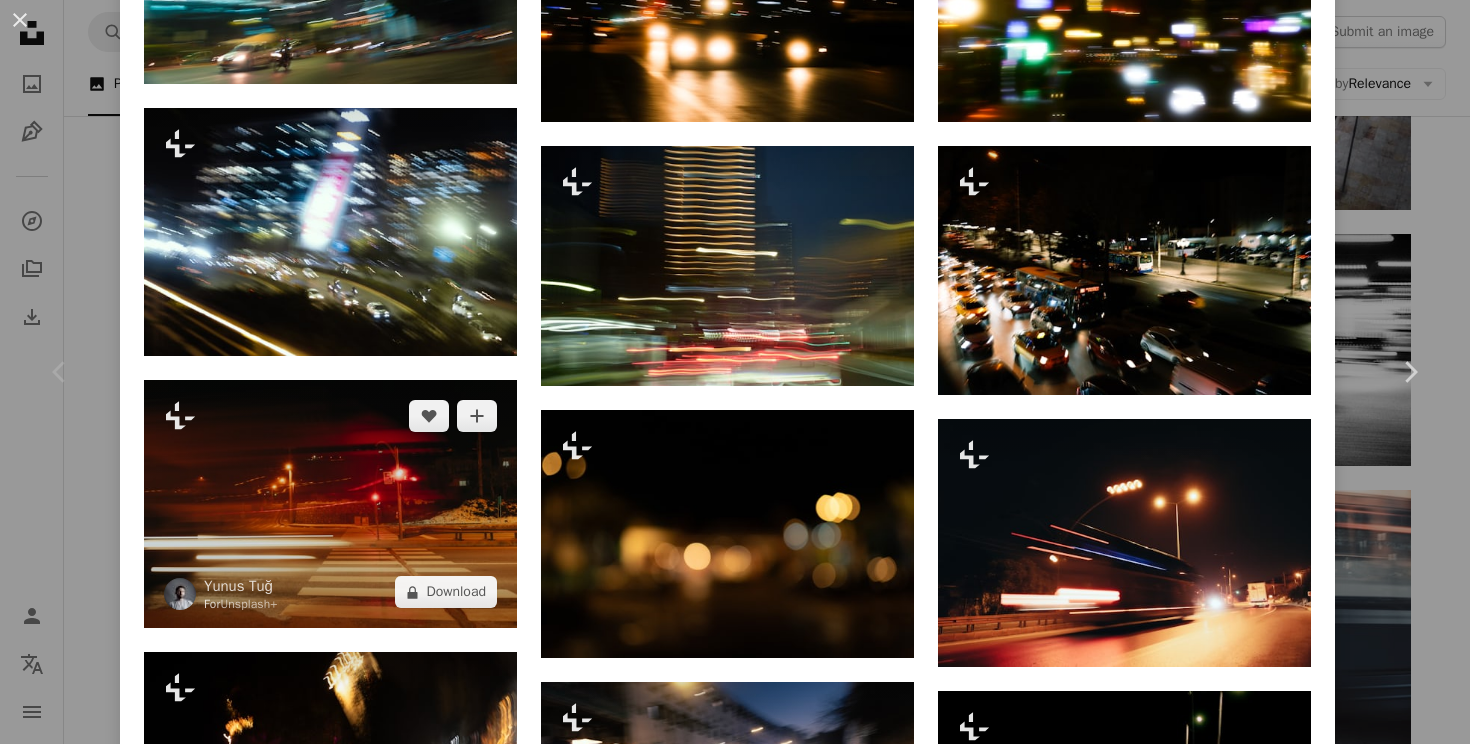 click at bounding box center (330, 504) 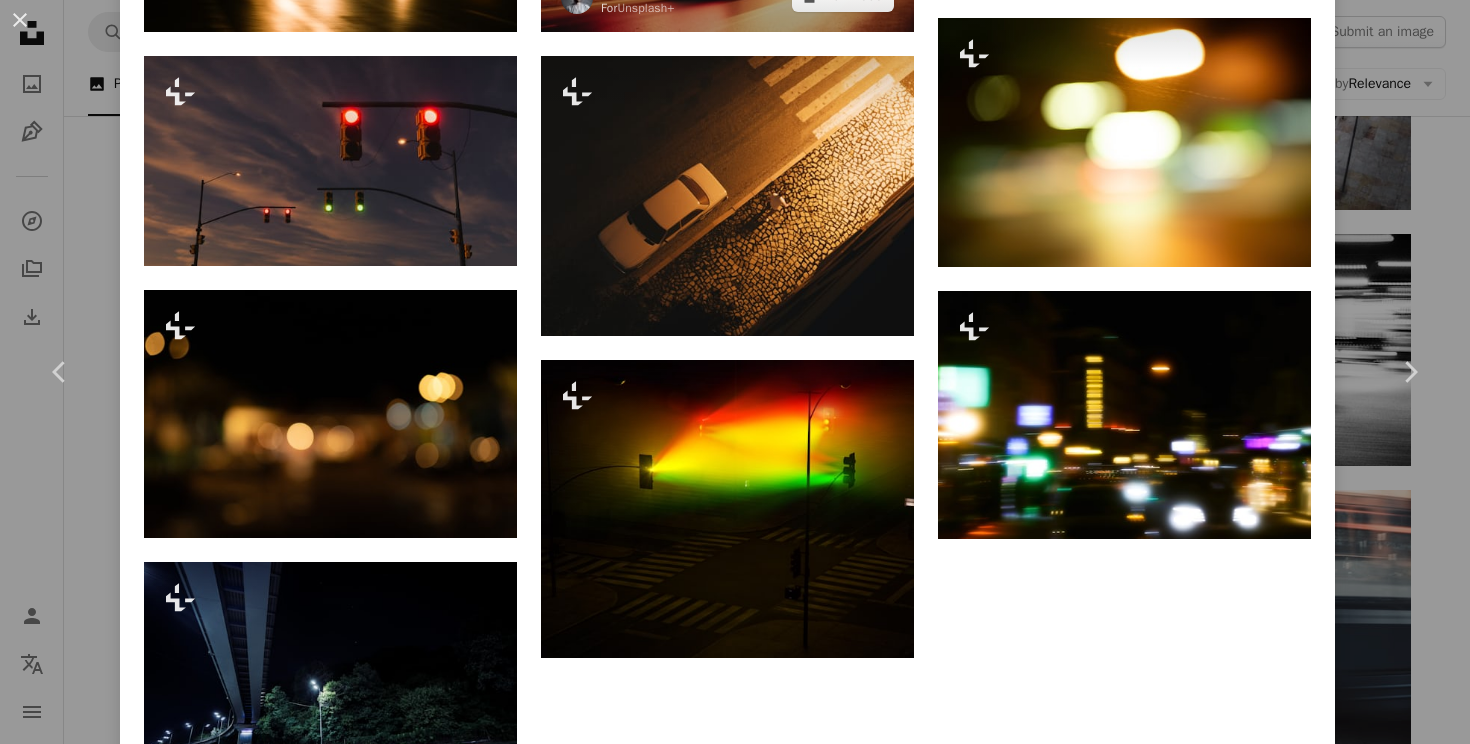 scroll, scrollTop: 1929, scrollLeft: 0, axis: vertical 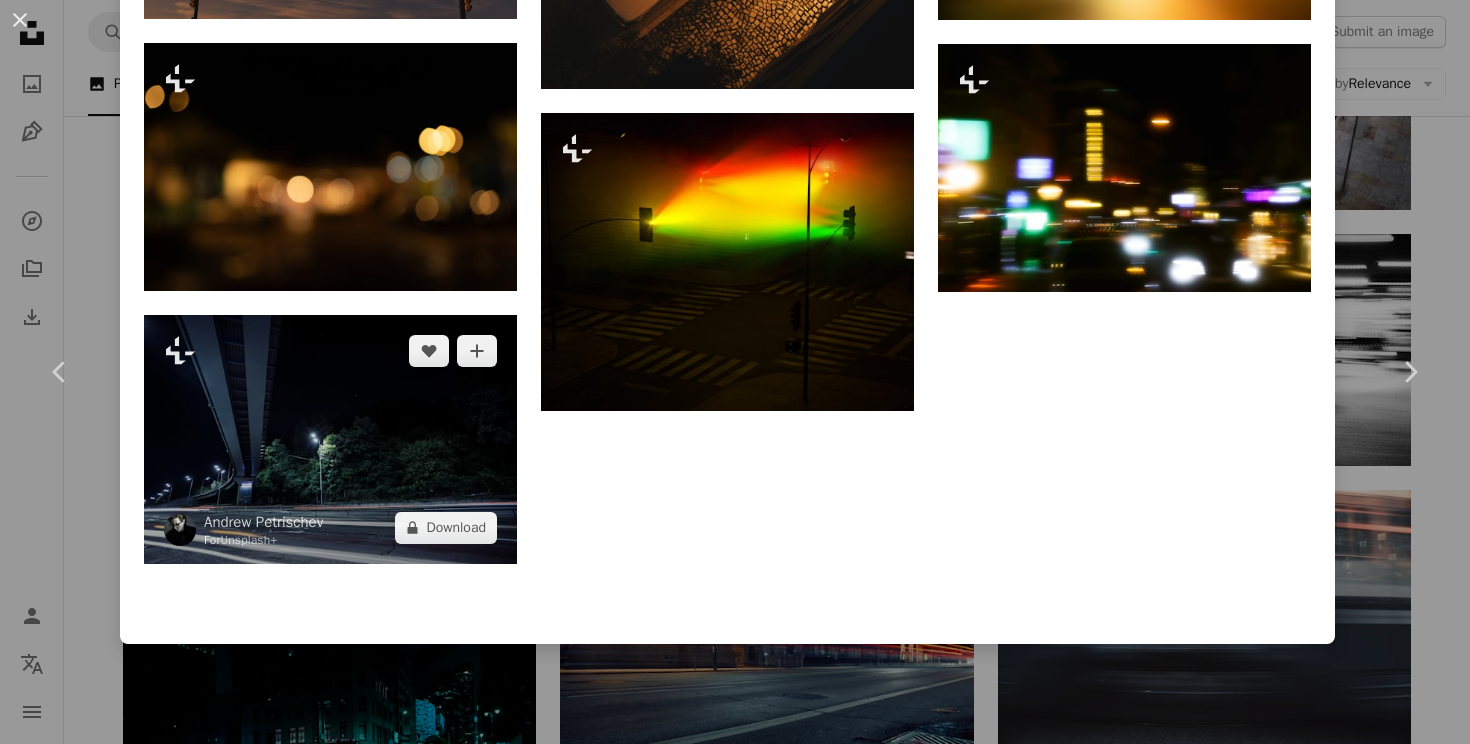 click at bounding box center [330, 439] 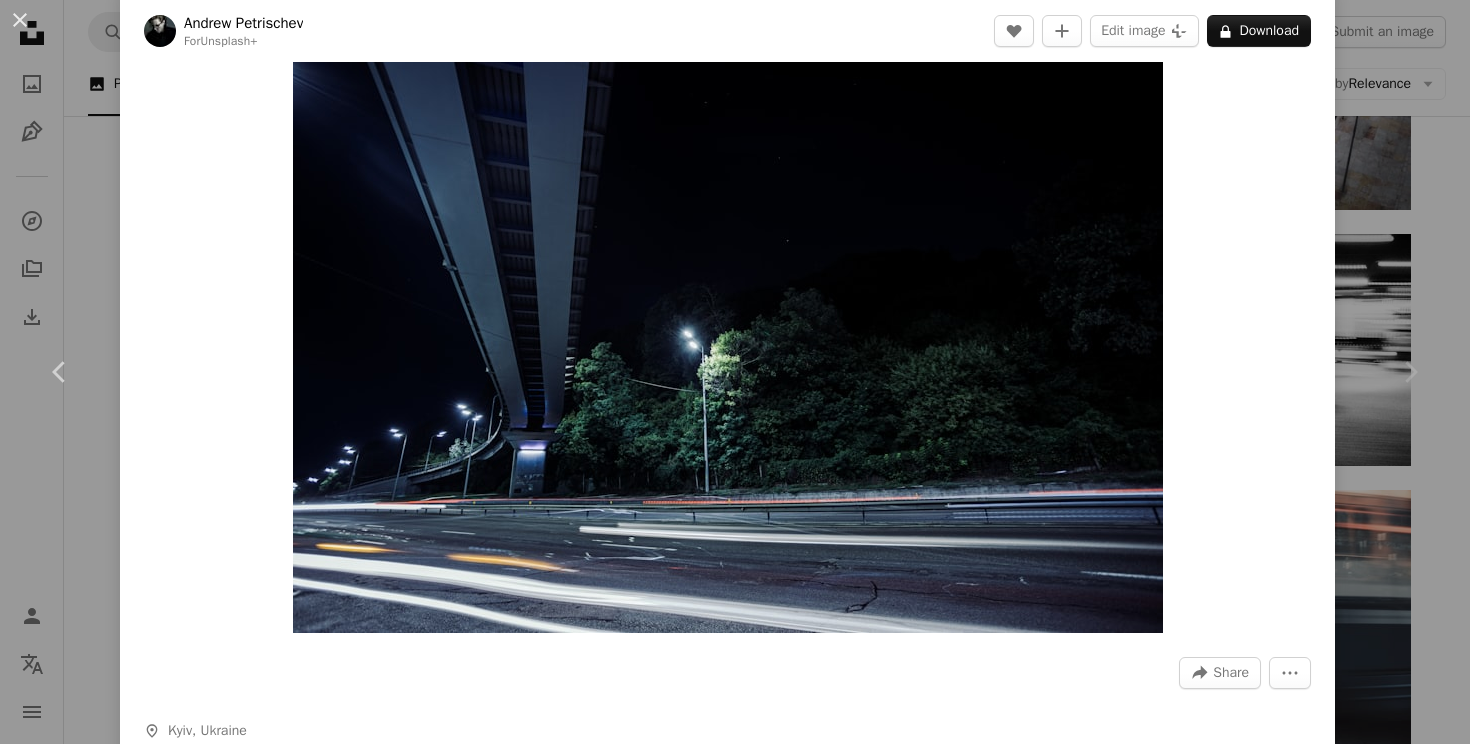 scroll, scrollTop: 0, scrollLeft: 0, axis: both 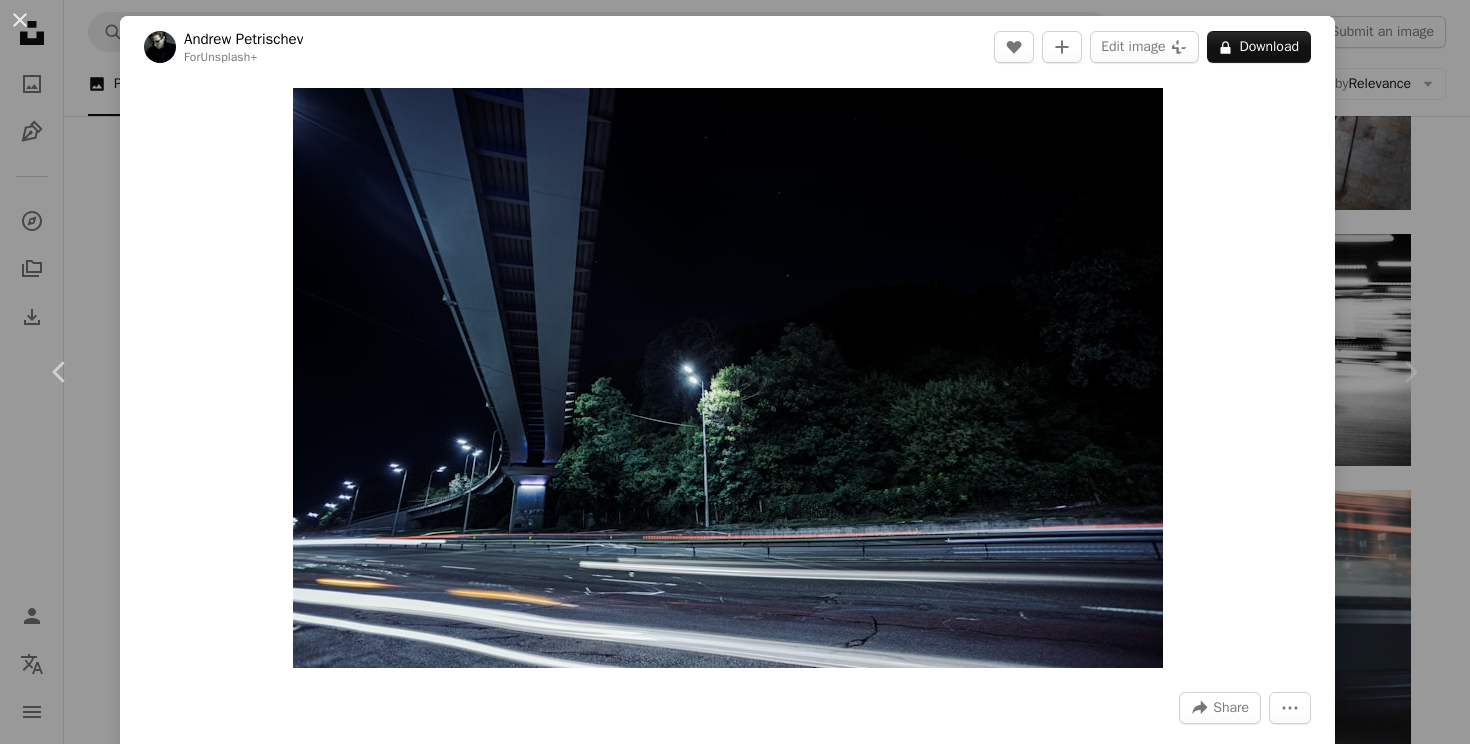 click on "An X shape Chevron left Chevron right [FIRST] [LAST] For  Unsplash+ A heart A plus sign Edit image   Plus sign for Unsplash+ A lock   Download Zoom in A forward-right arrow Share More Actions A map marker [CITY], [COUNTRY] Calendar outlined Published on  [MONTH] [DAY], [YEAR] Safety Licensed under the  Unsplash+ License bridge long exposure driveway [COUNTRY] [CITY] Public domain images" at bounding box center [735, 372] 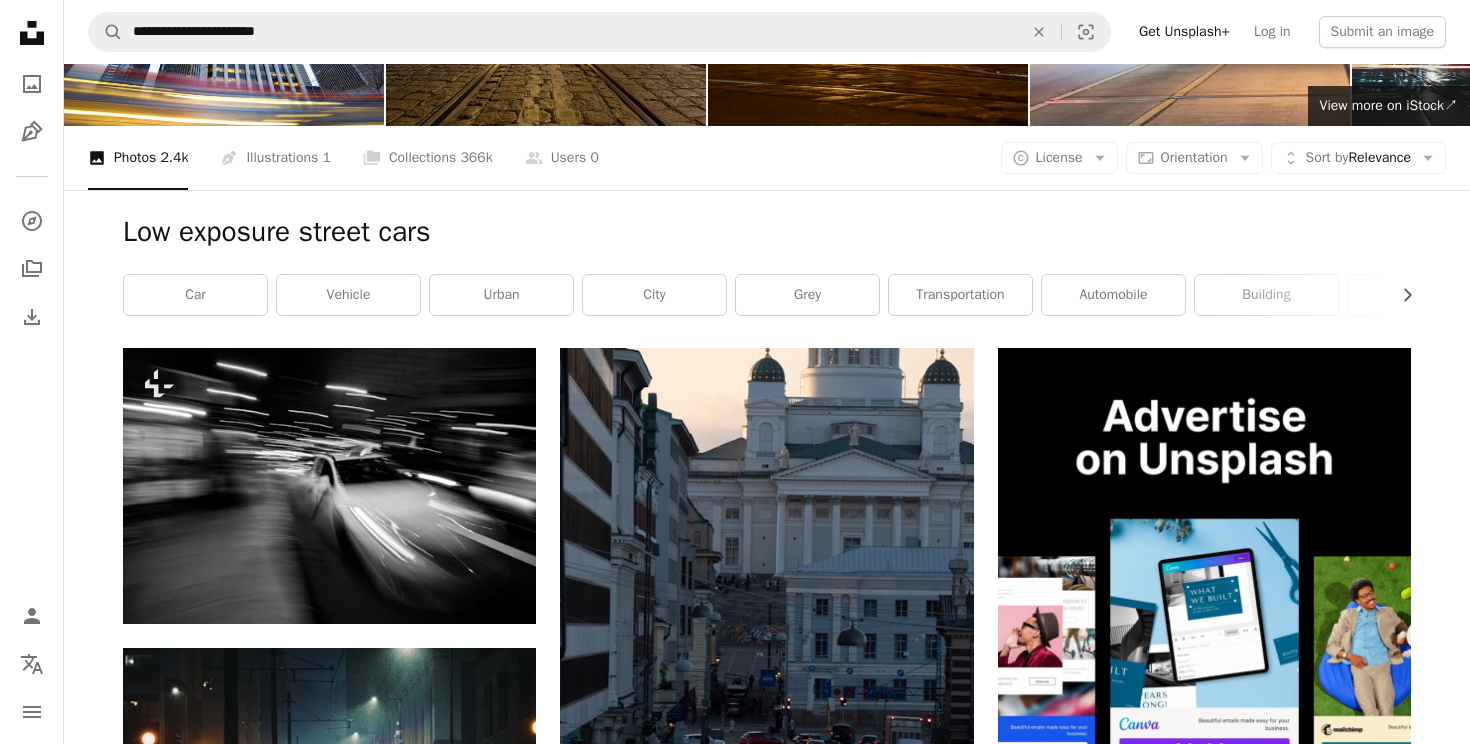 scroll, scrollTop: 0, scrollLeft: 0, axis: both 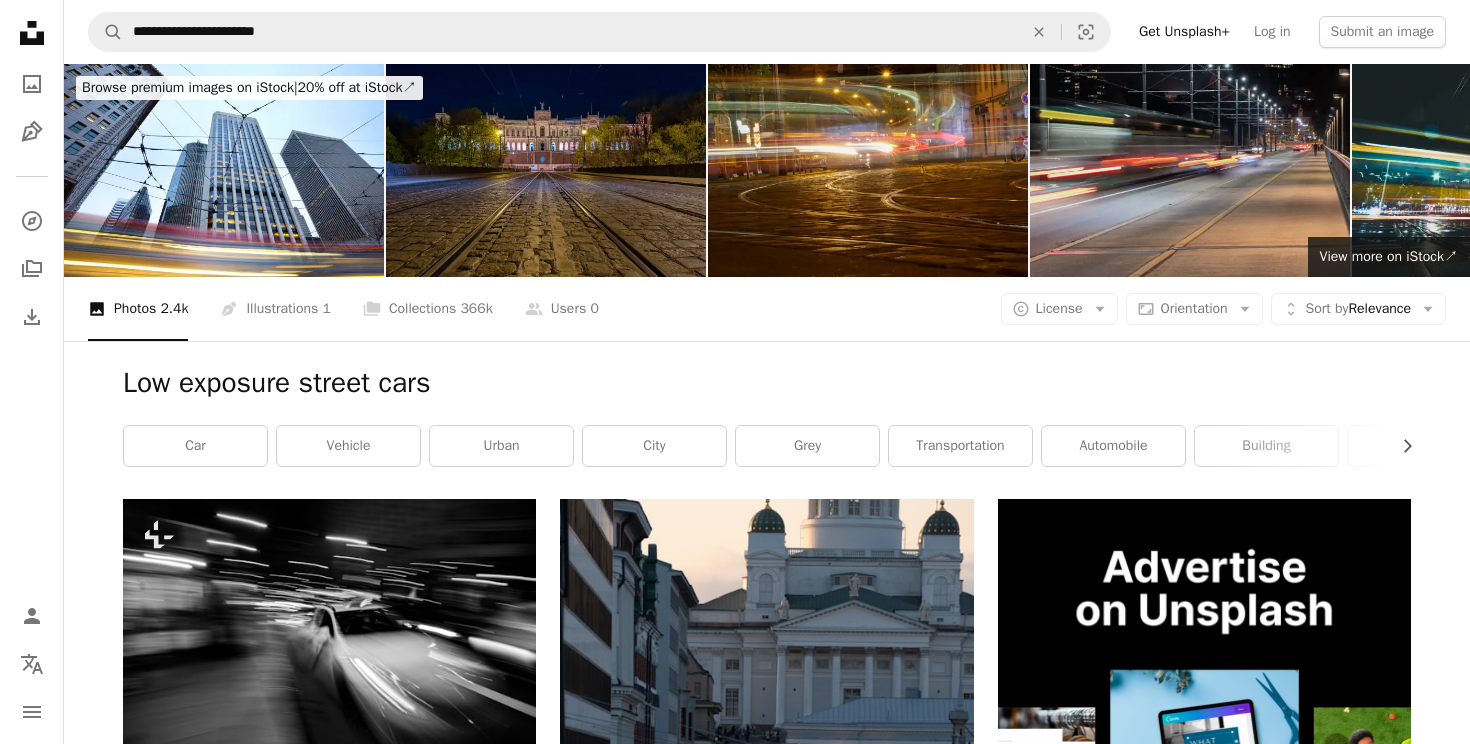 click at bounding box center [1190, 170] 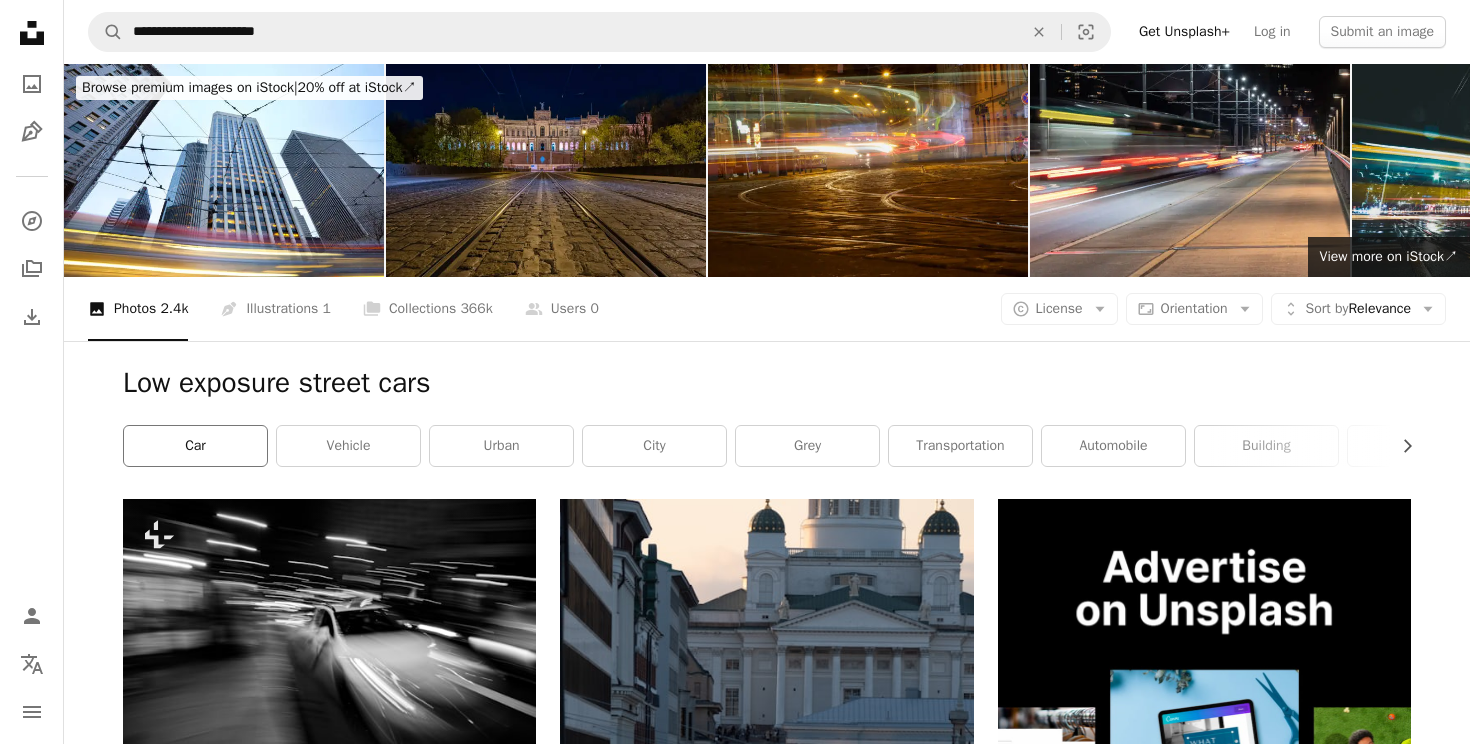 click on "car" at bounding box center (195, 446) 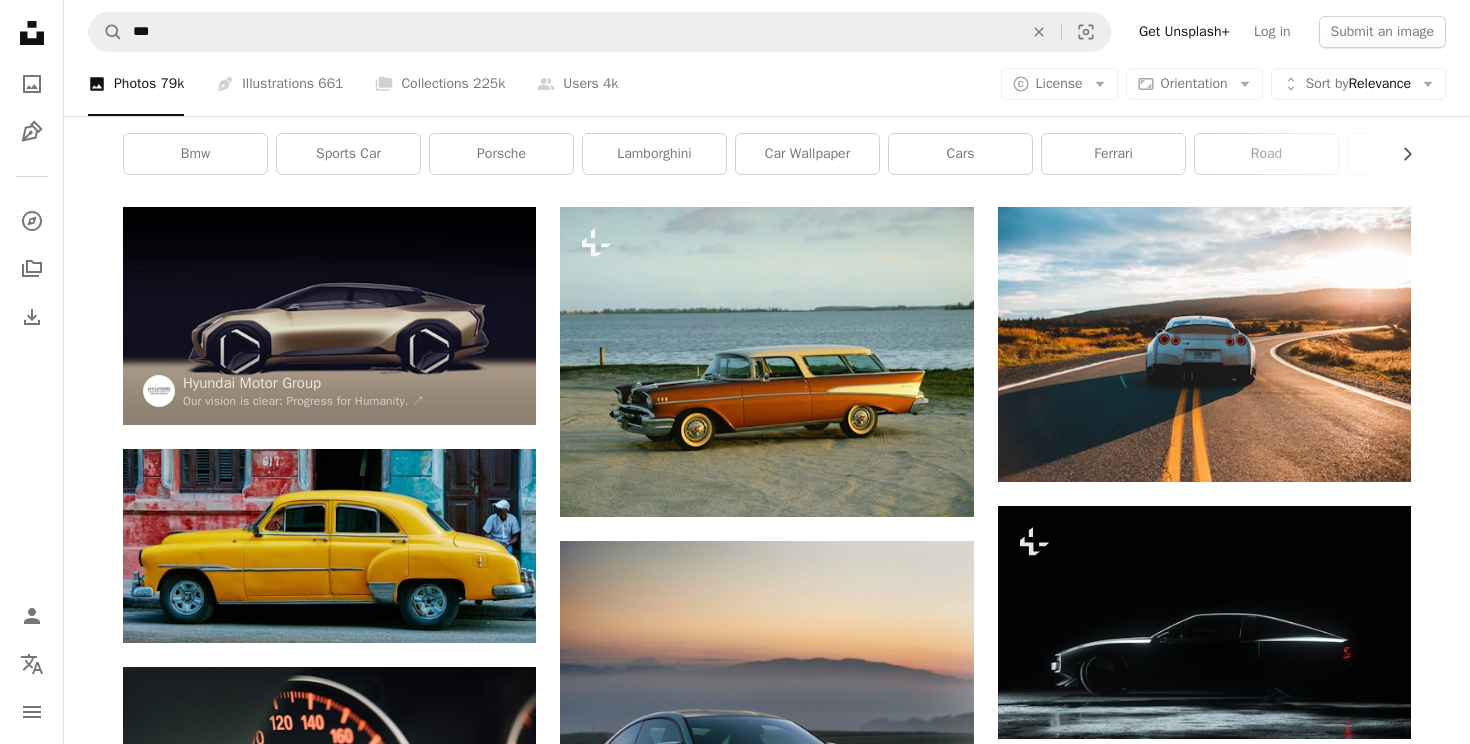 scroll, scrollTop: 157, scrollLeft: 0, axis: vertical 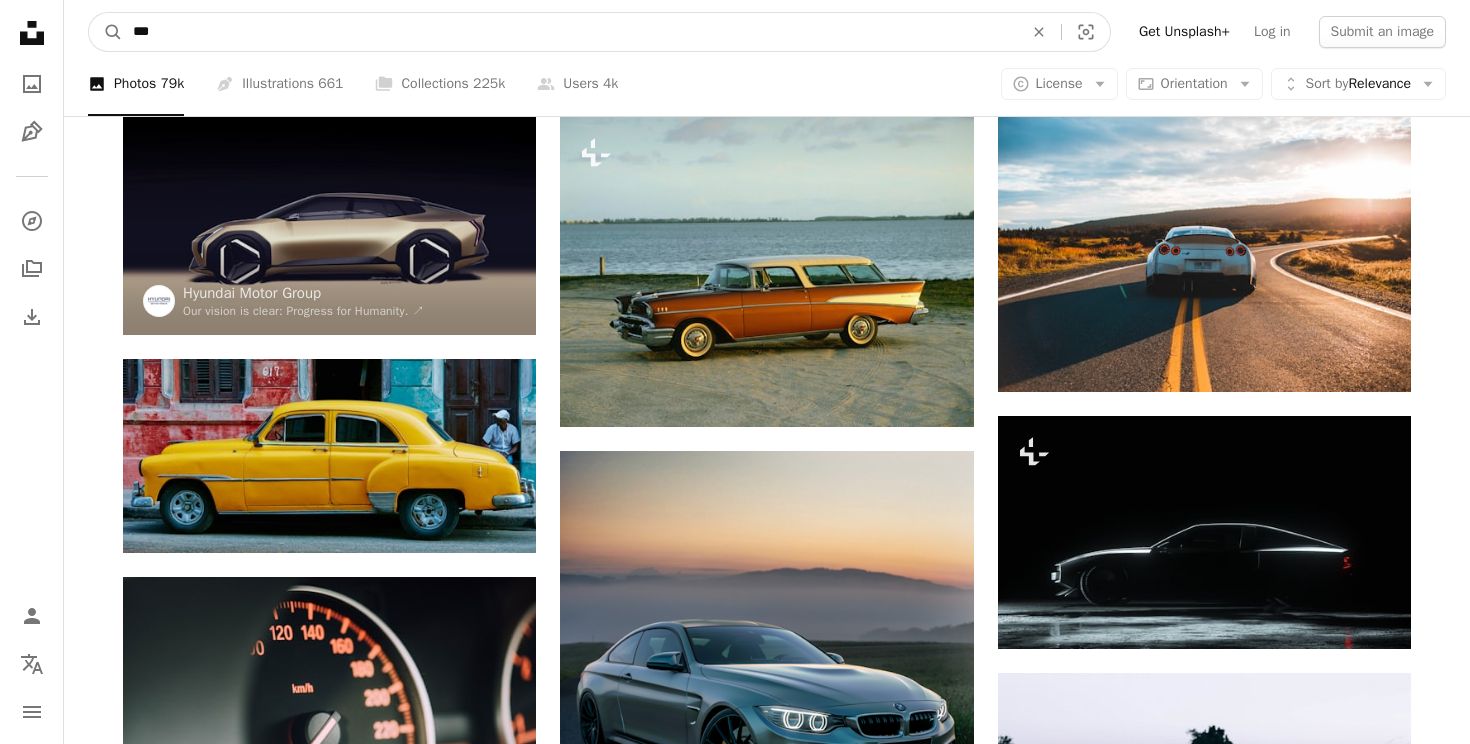 click on "***" at bounding box center [570, 32] 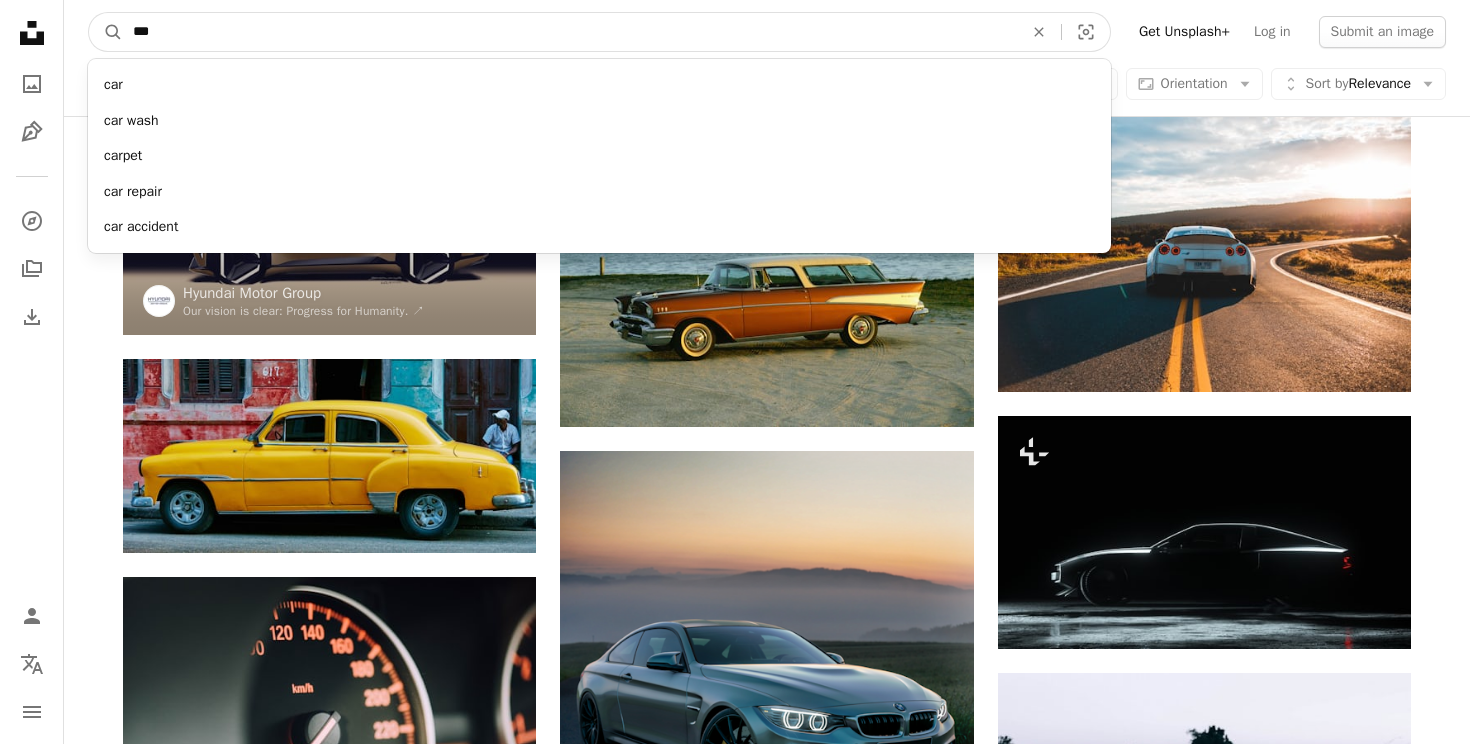 click on "***" at bounding box center (570, 32) 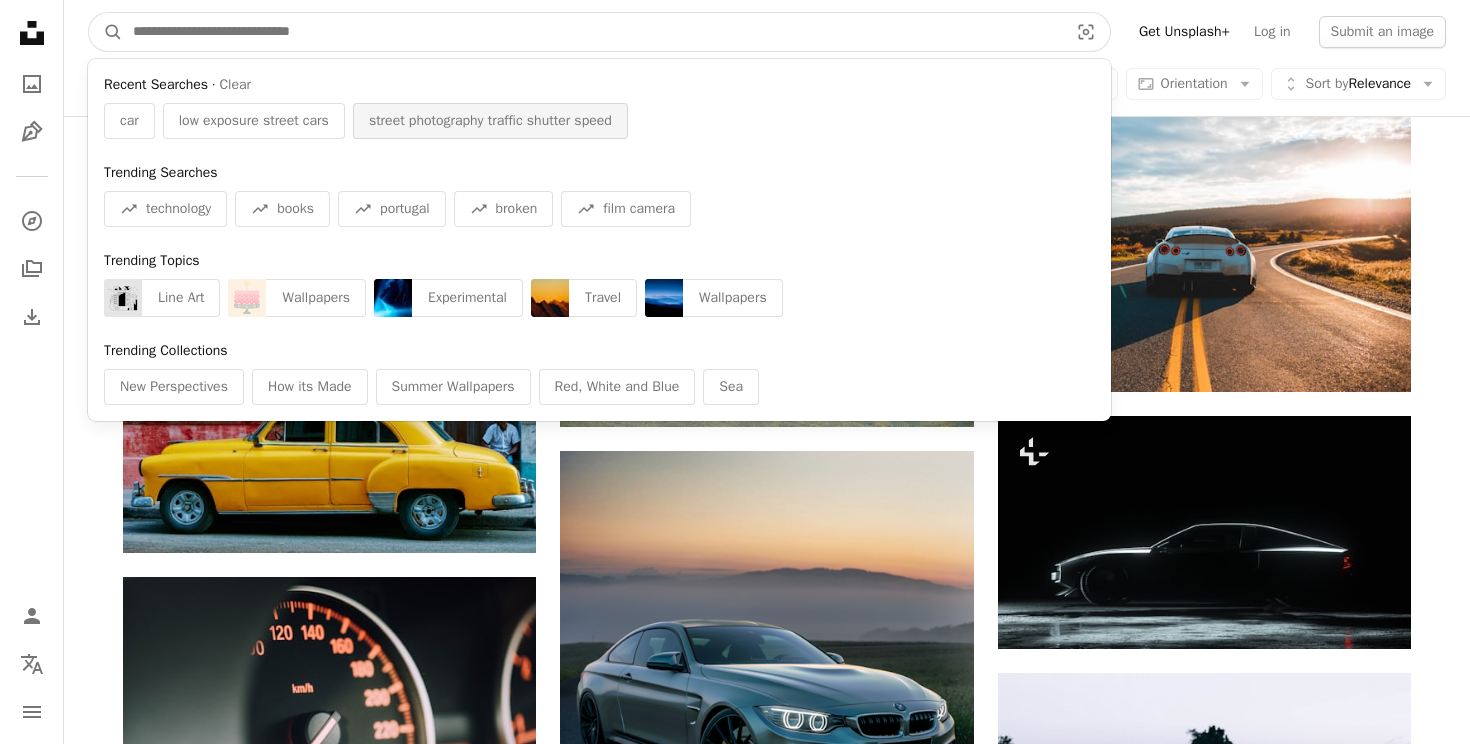 type 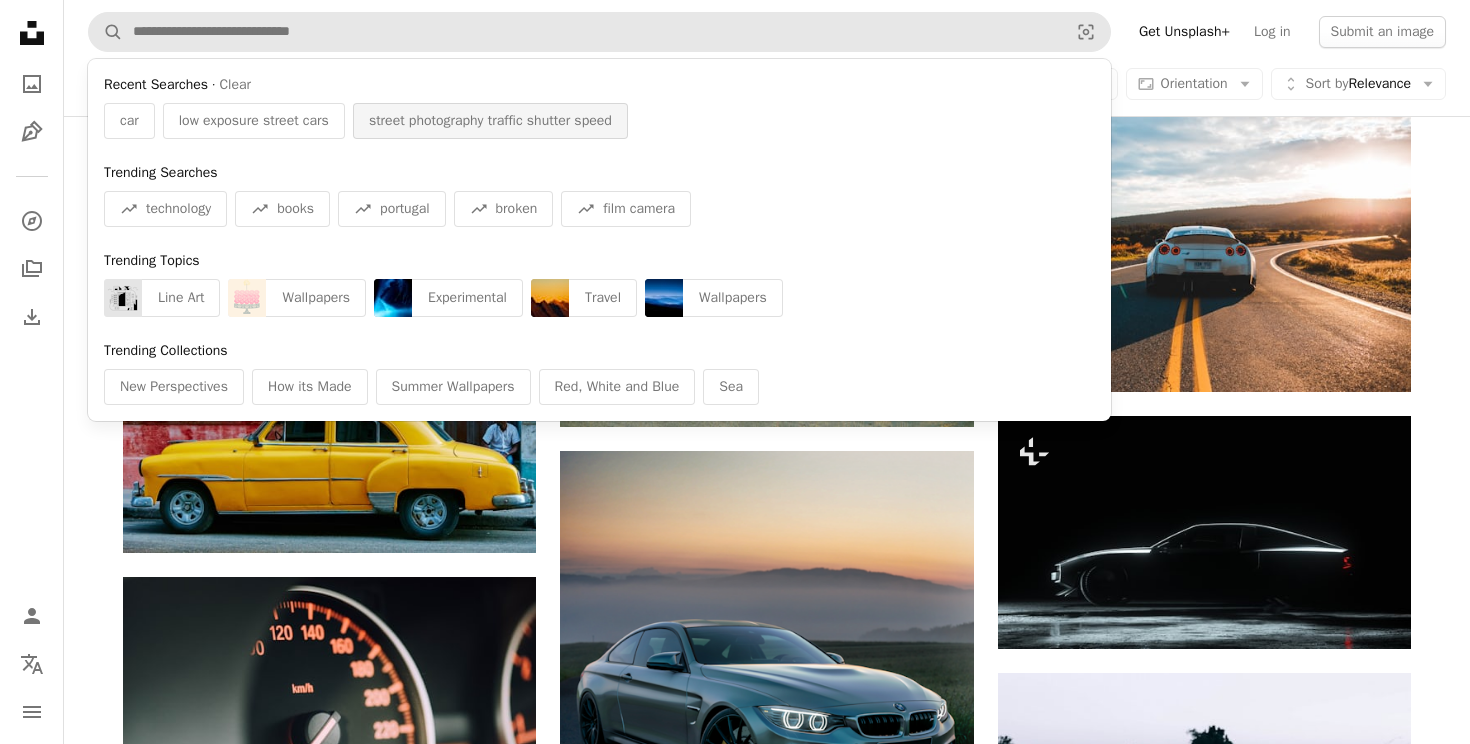 click on "street photography traffic shutter speed" at bounding box center (490, 121) 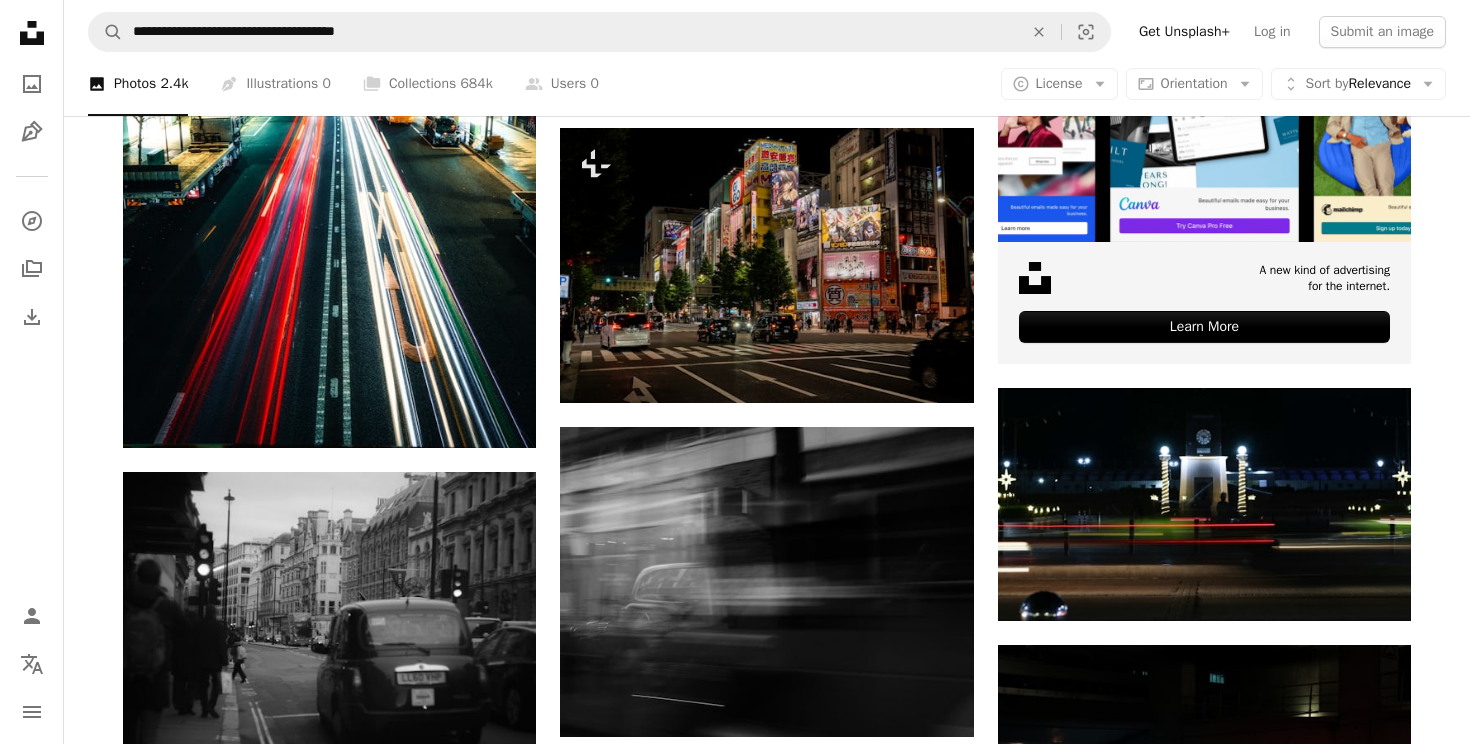 scroll, scrollTop: 1213, scrollLeft: 0, axis: vertical 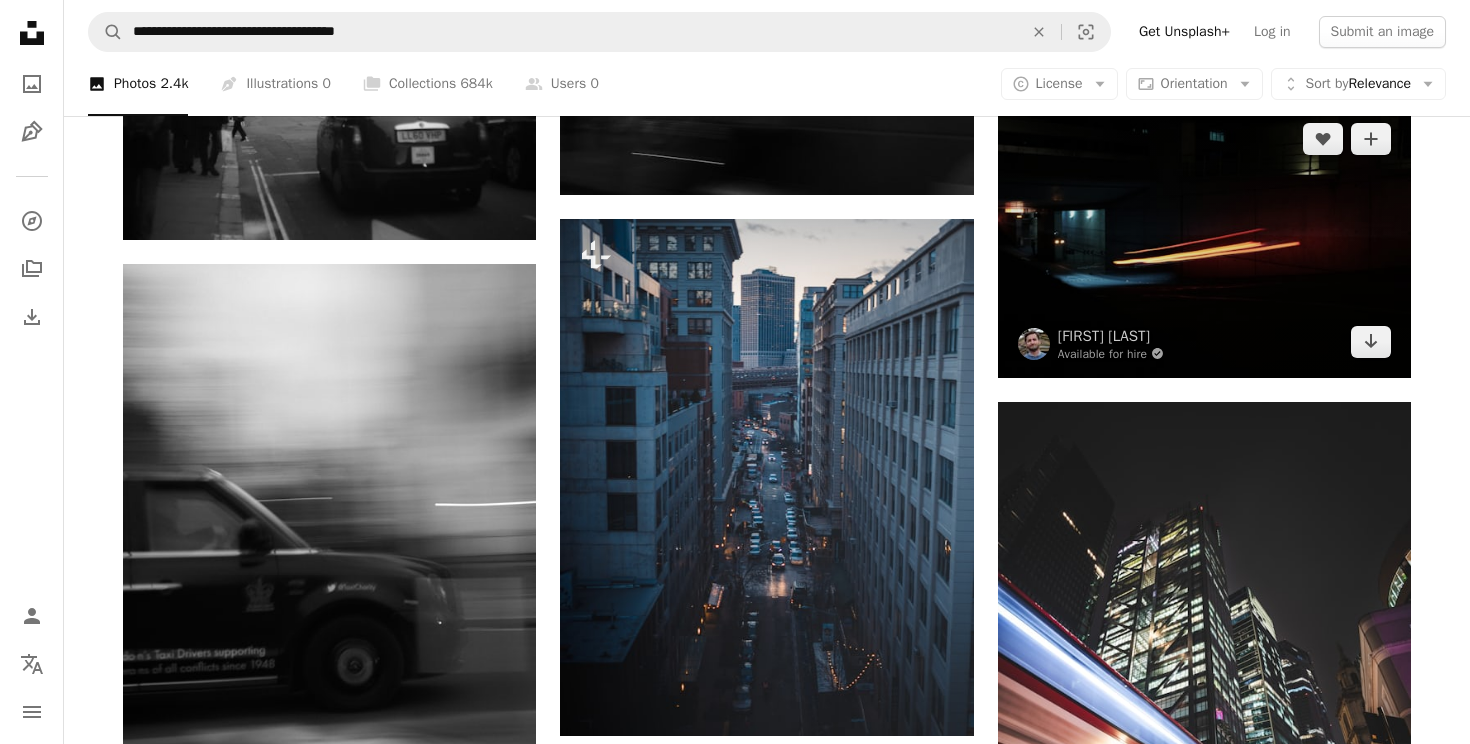 click at bounding box center [1204, 240] 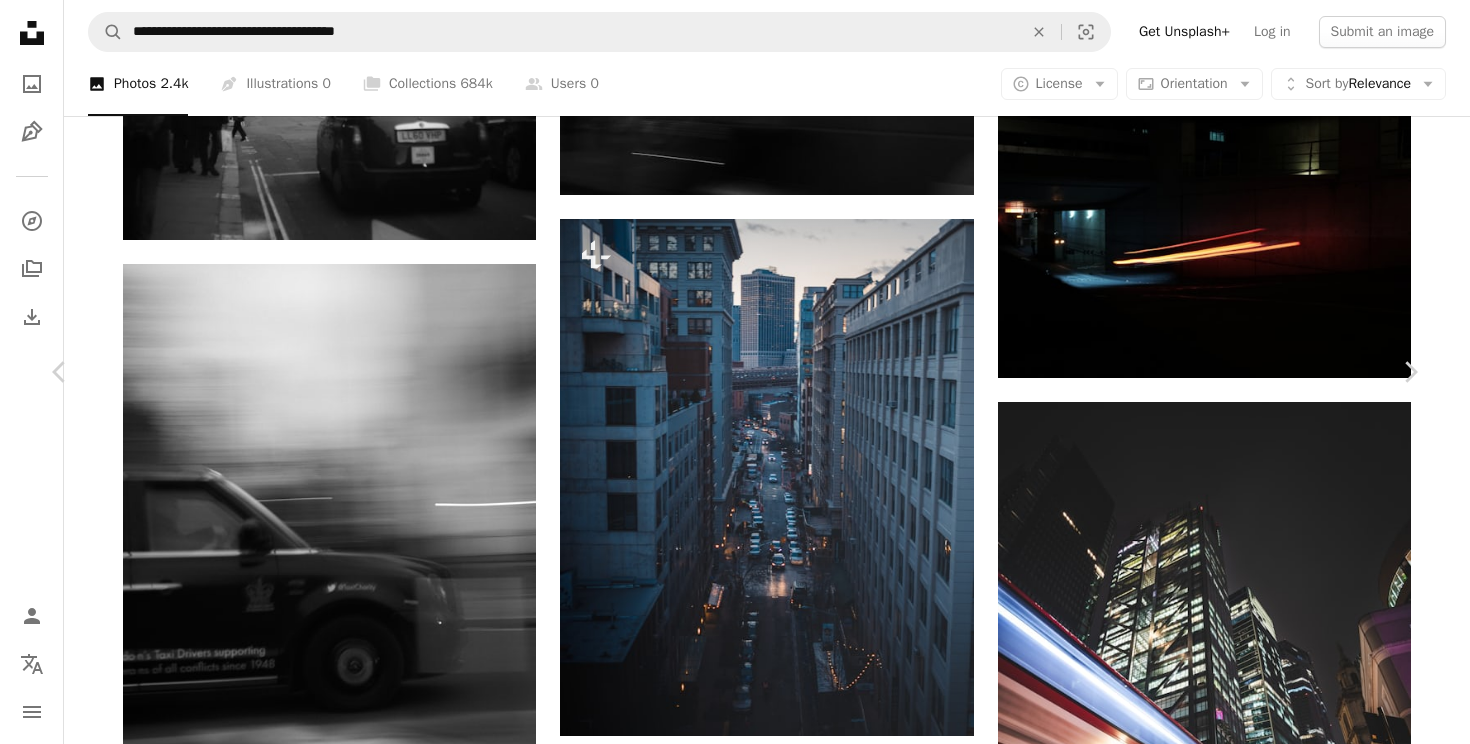 scroll, scrollTop: 1312, scrollLeft: 0, axis: vertical 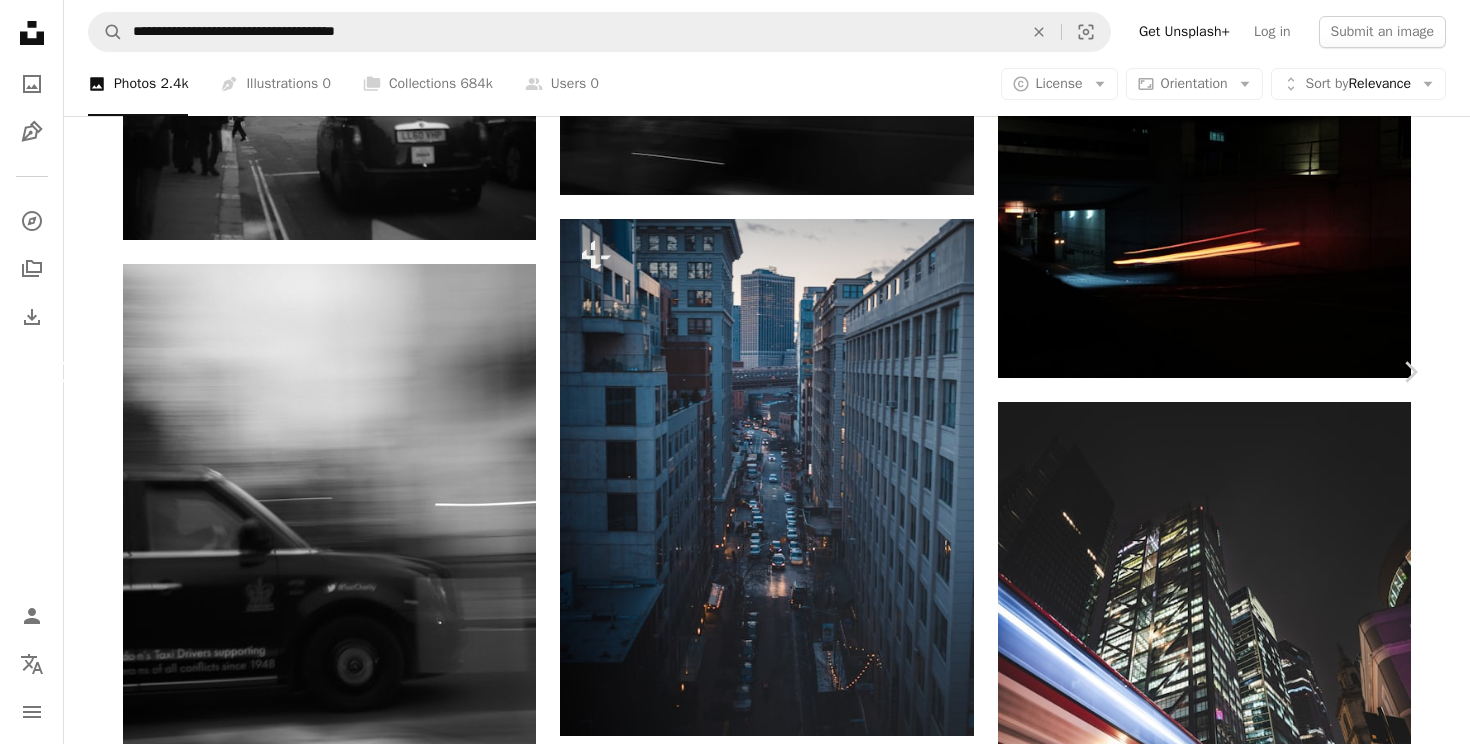 click on "Chevron left" 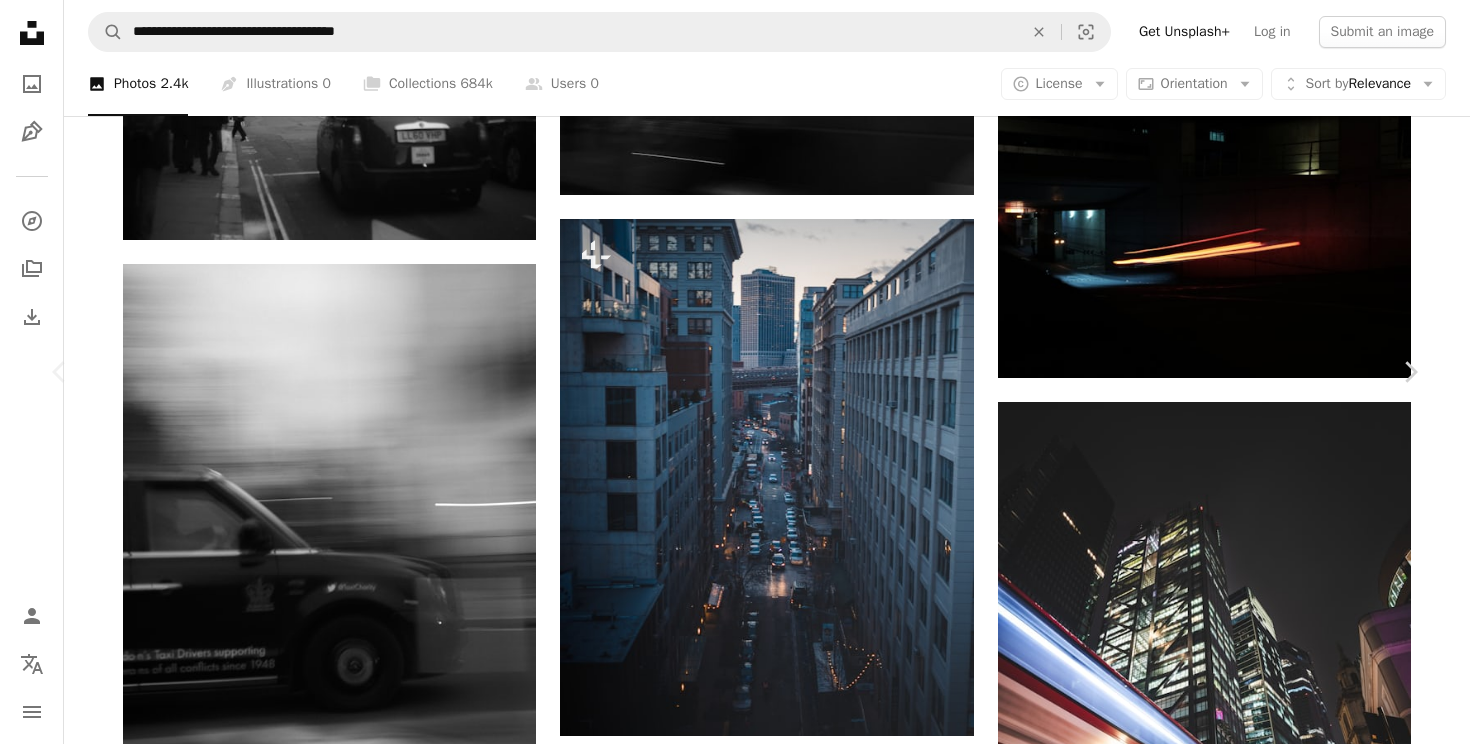 click on "Chevron left" at bounding box center (60, 372) 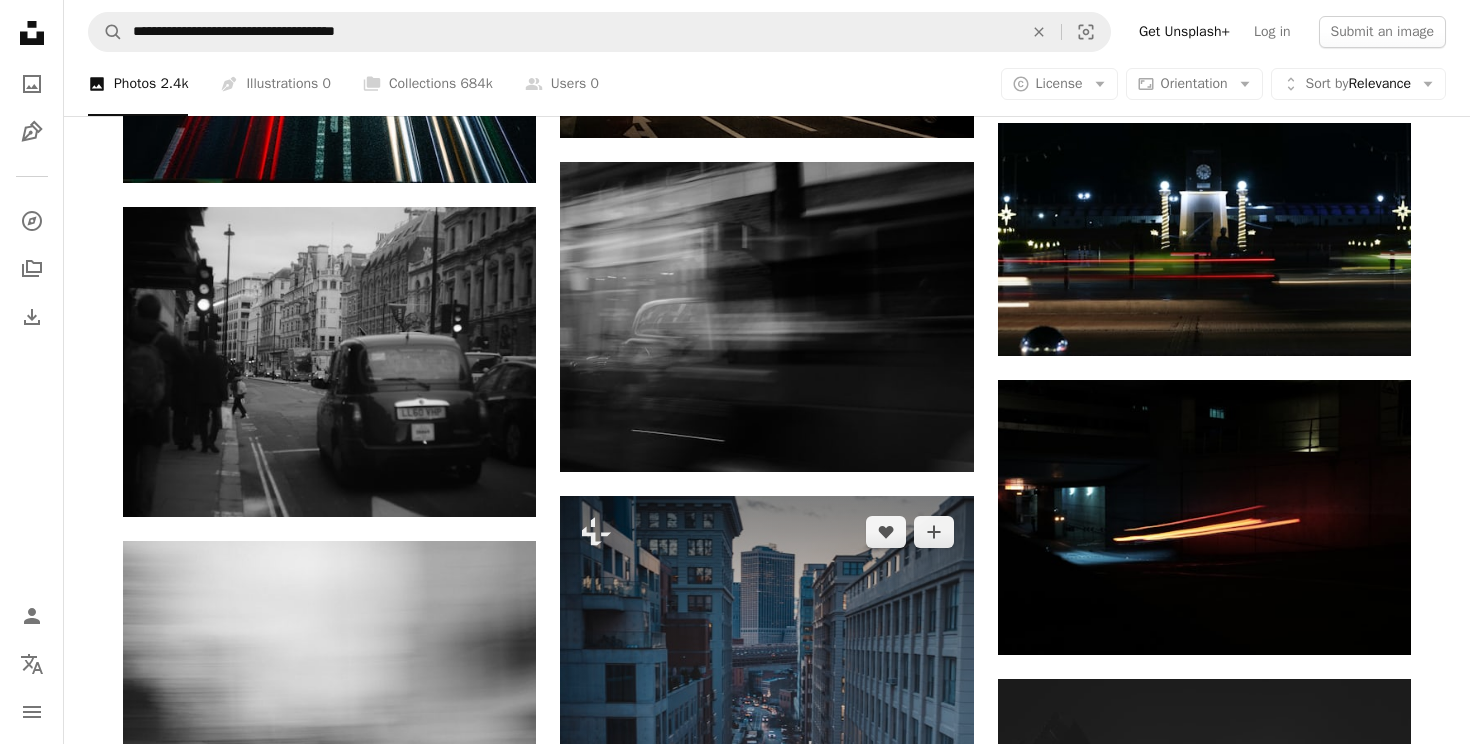 scroll, scrollTop: 867, scrollLeft: 0, axis: vertical 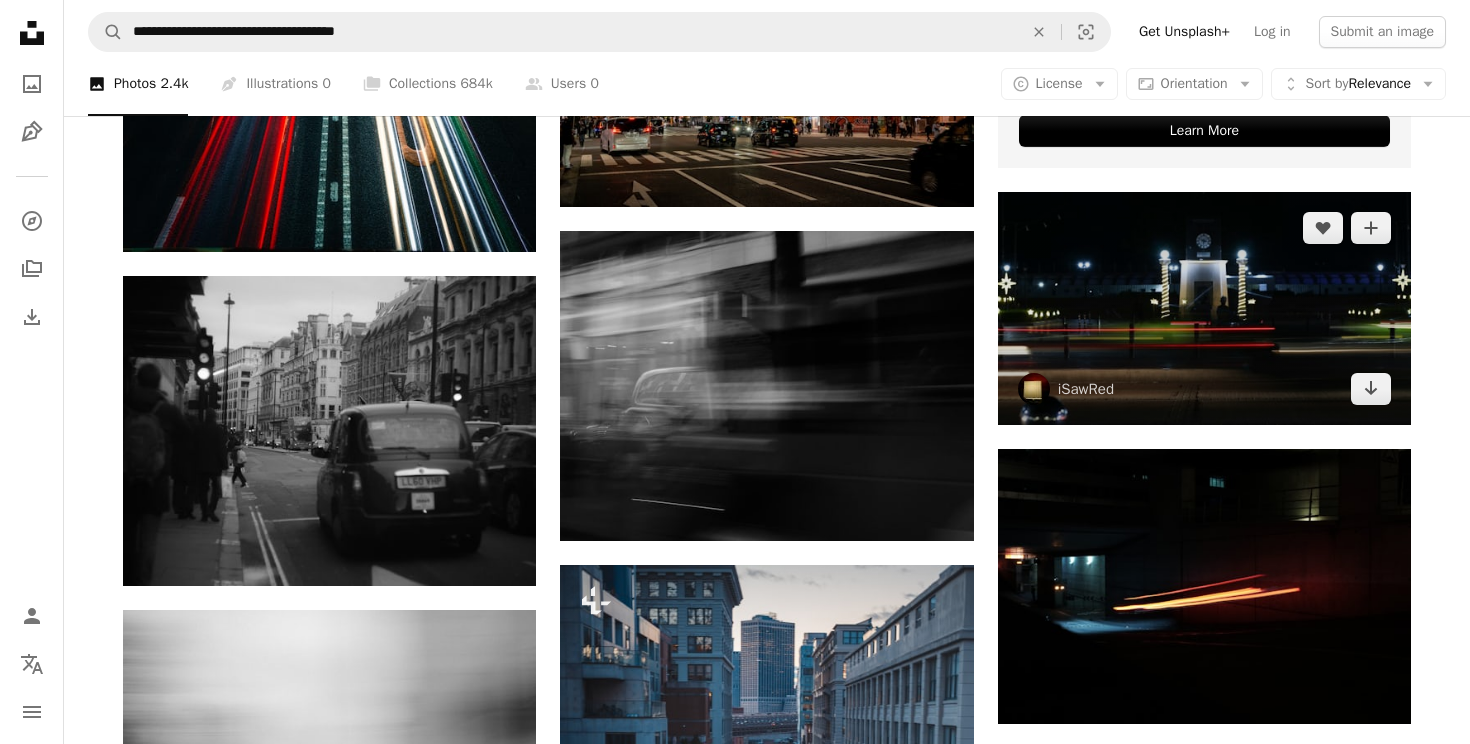 click at bounding box center [1204, 308] 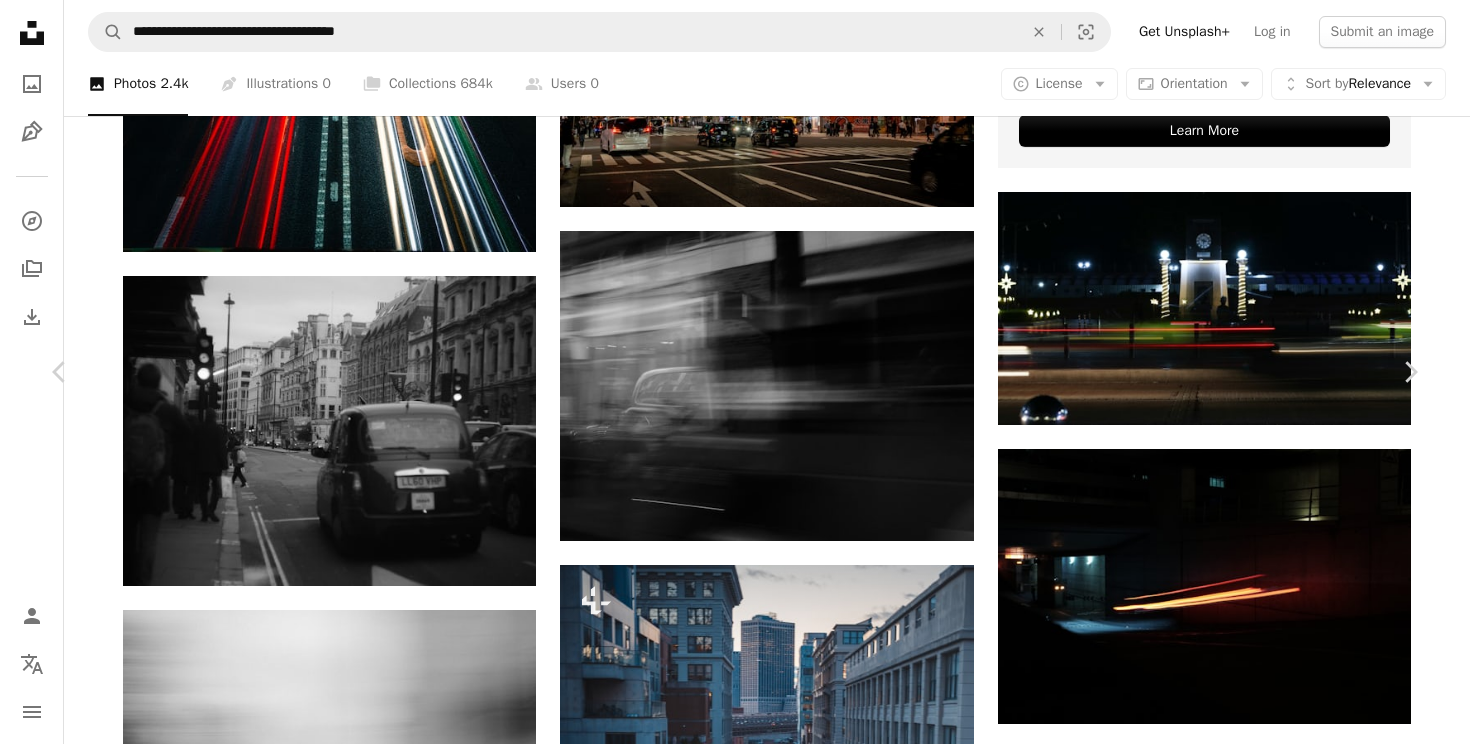 scroll, scrollTop: 4845, scrollLeft: 0, axis: vertical 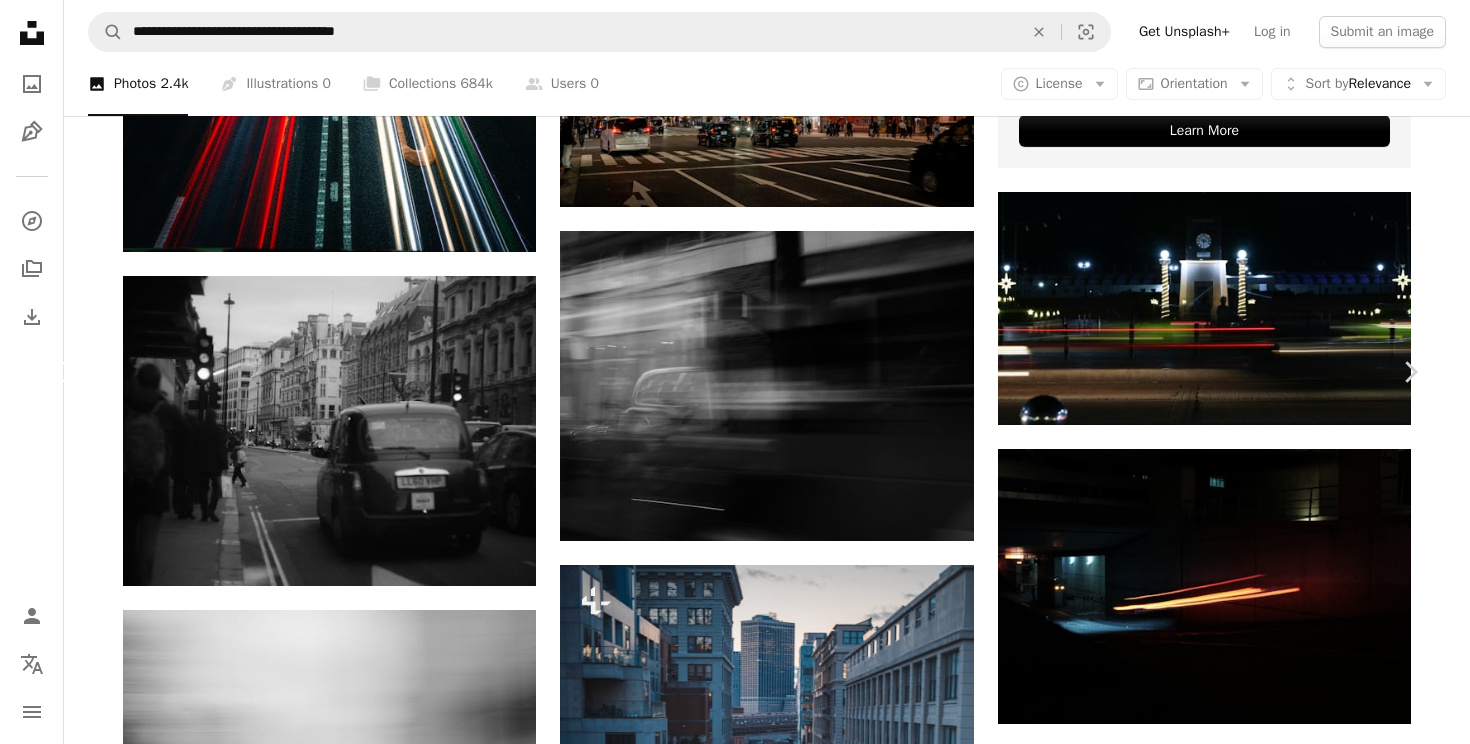 click on "Chevron left" at bounding box center (60, 372) 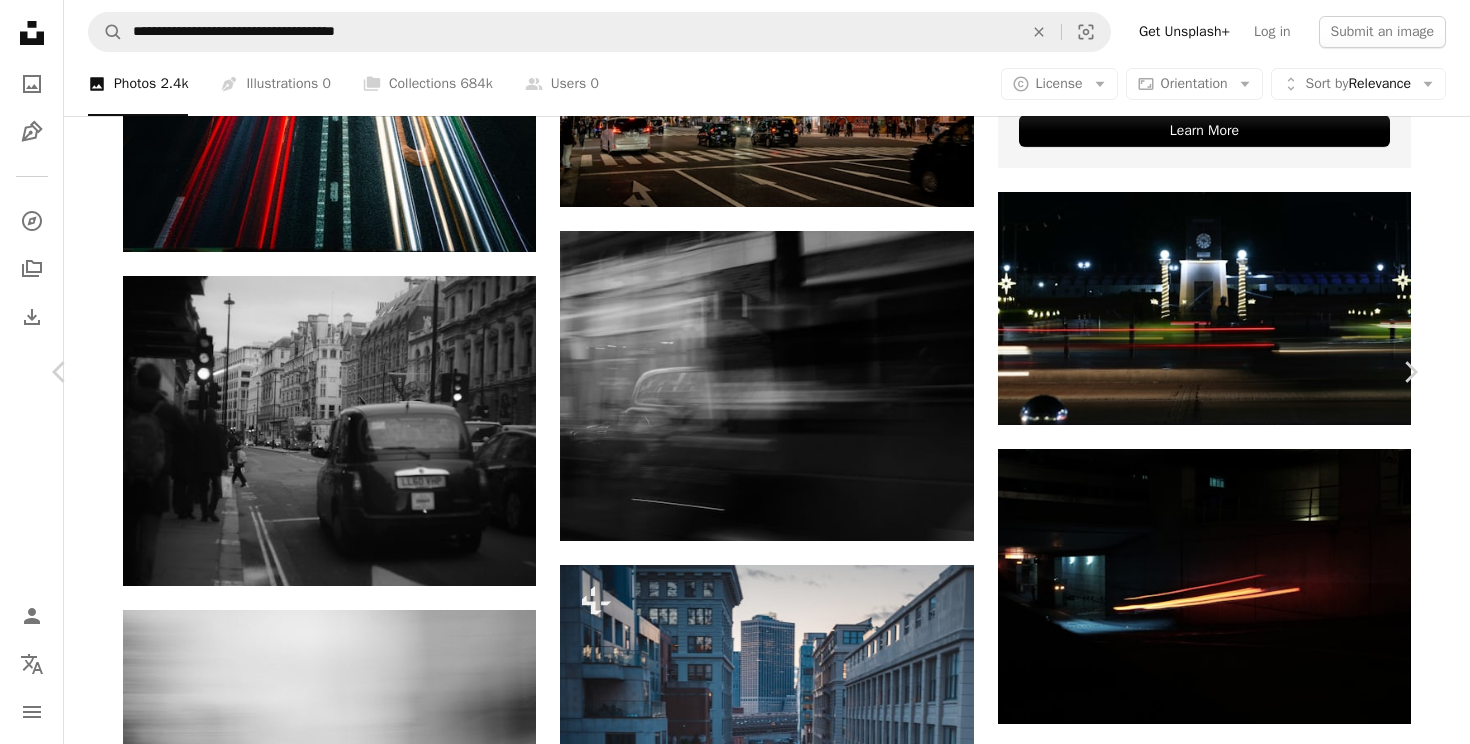 scroll, scrollTop: 1472, scrollLeft: 0, axis: vertical 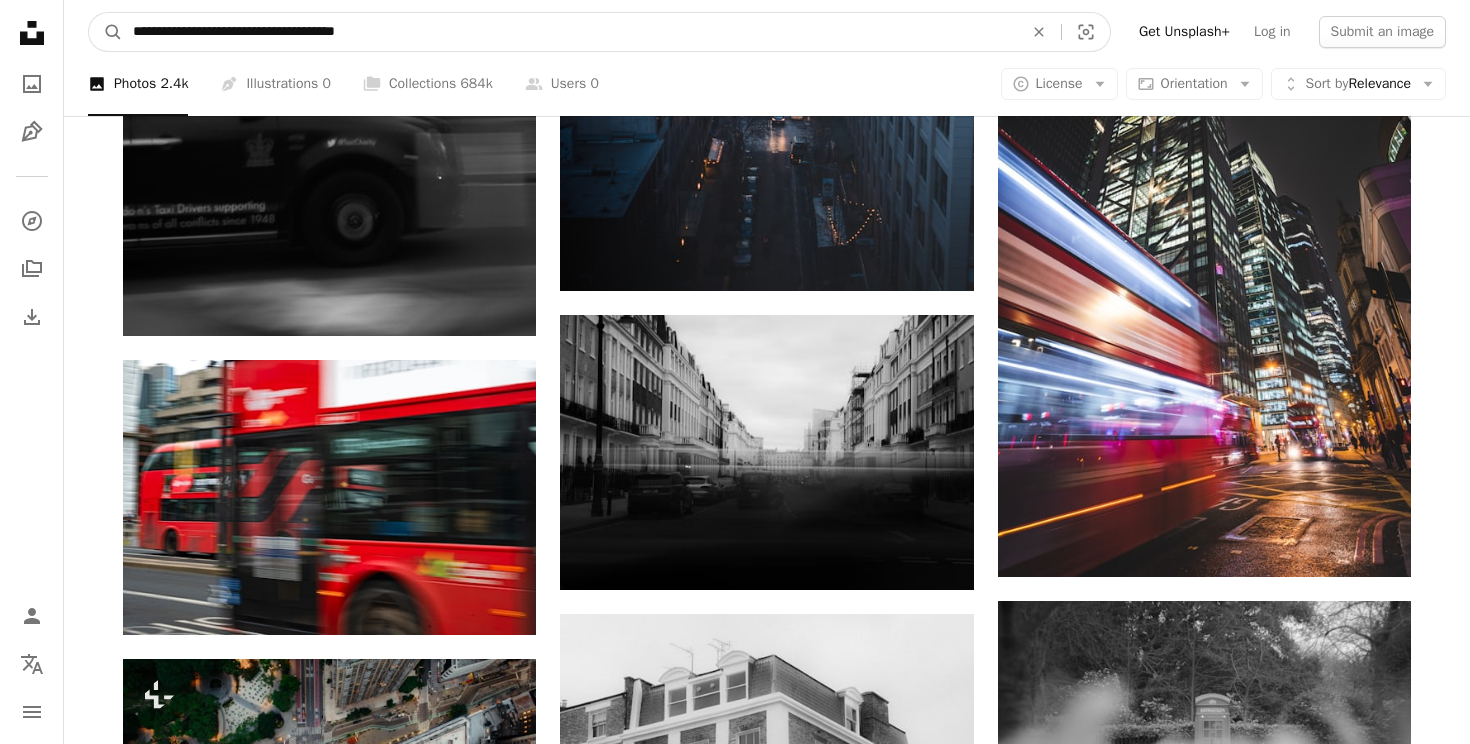 click on "**********" at bounding box center [570, 32] 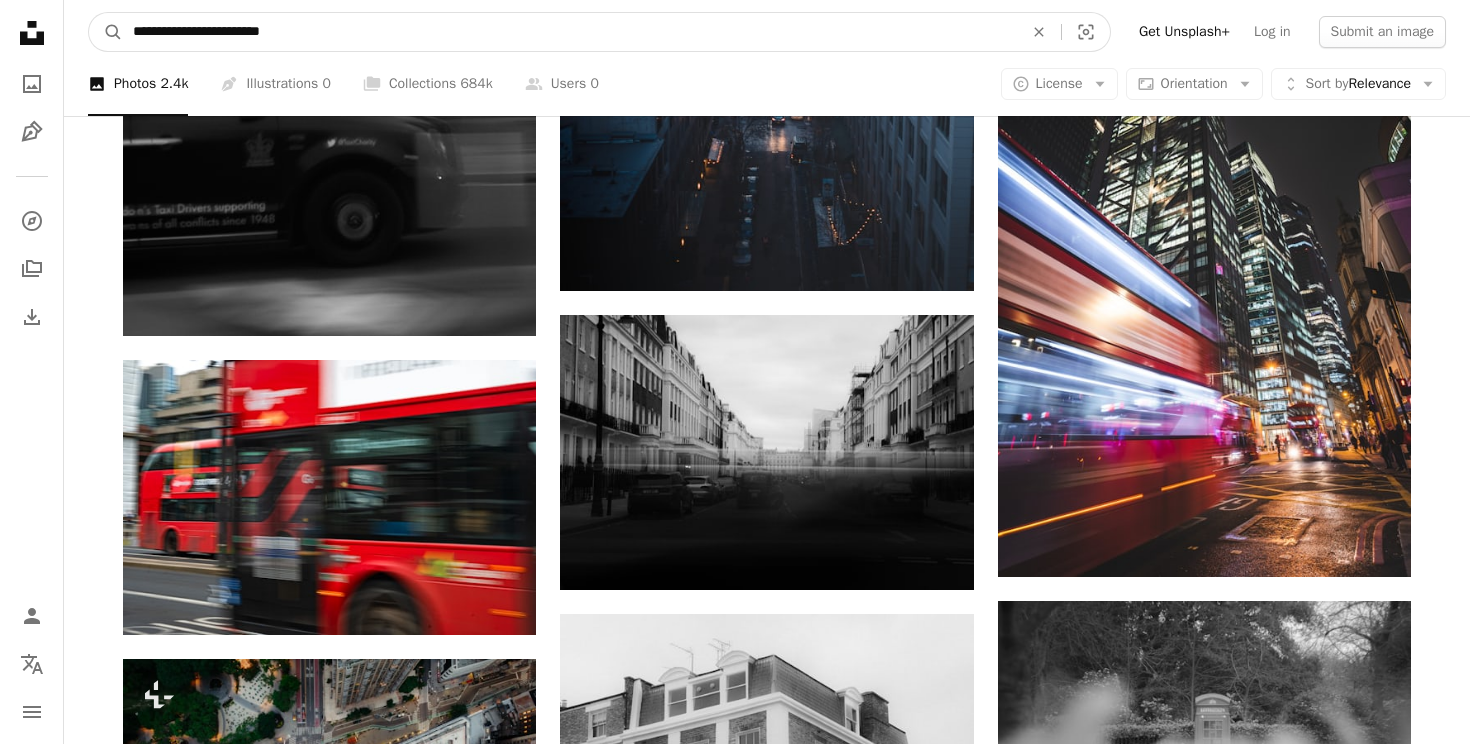 type on "**********" 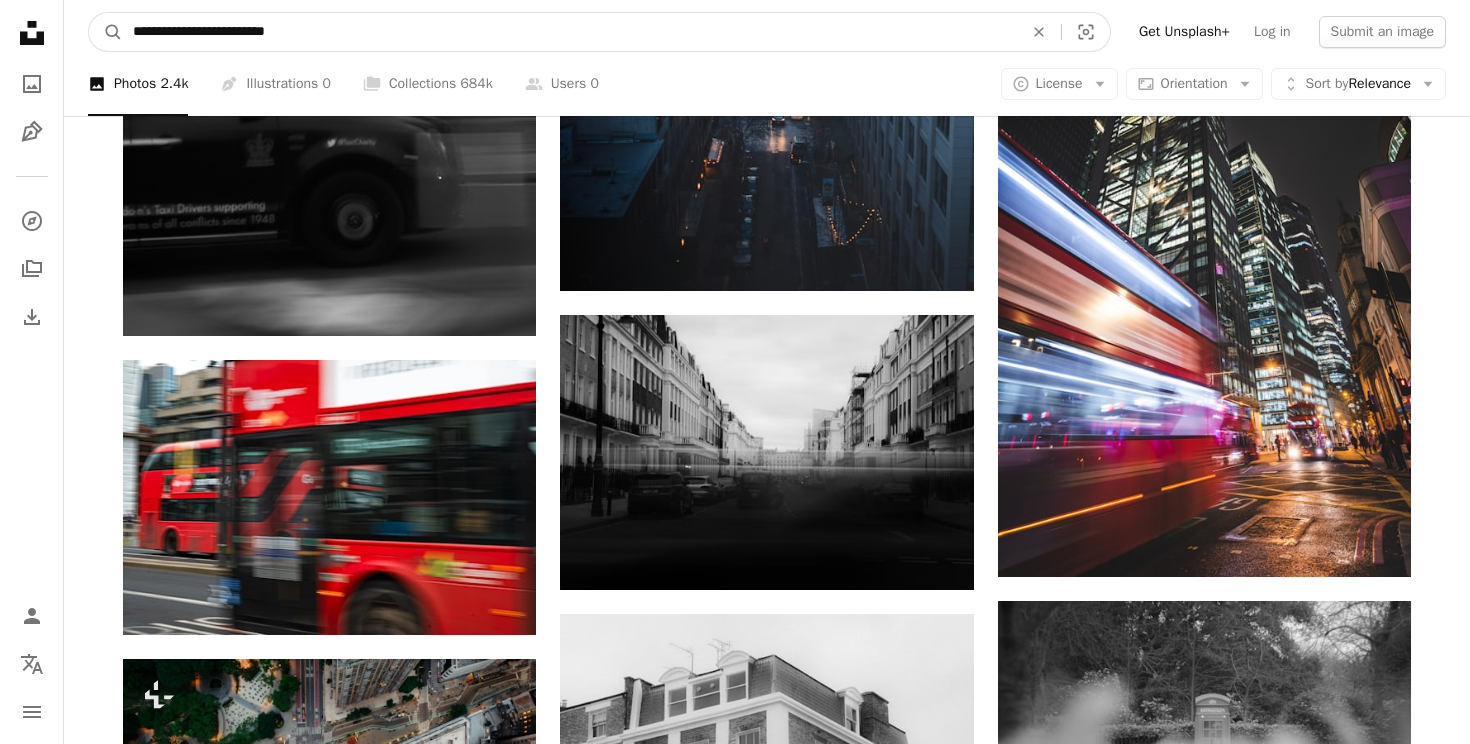 click on "A magnifying glass" at bounding box center [106, 32] 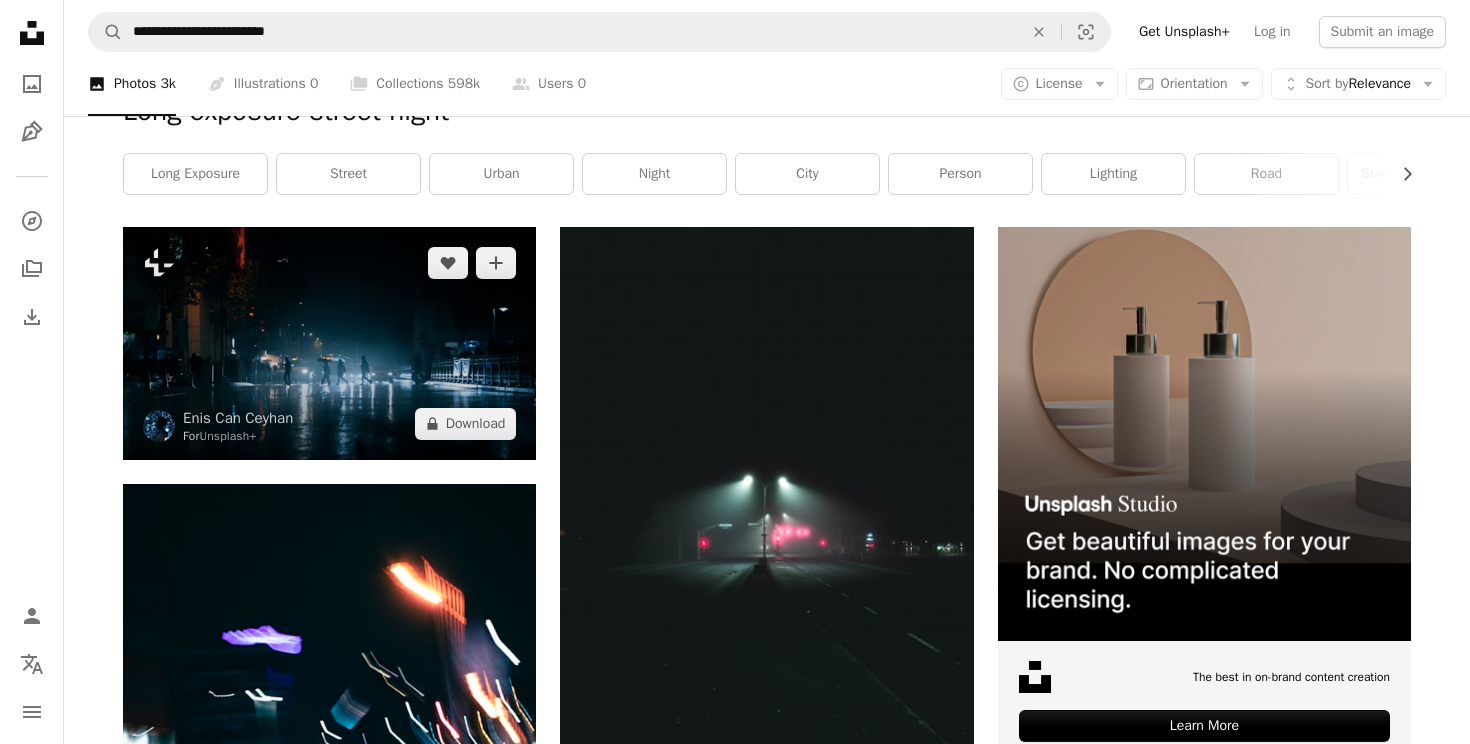 scroll, scrollTop: 270, scrollLeft: 0, axis: vertical 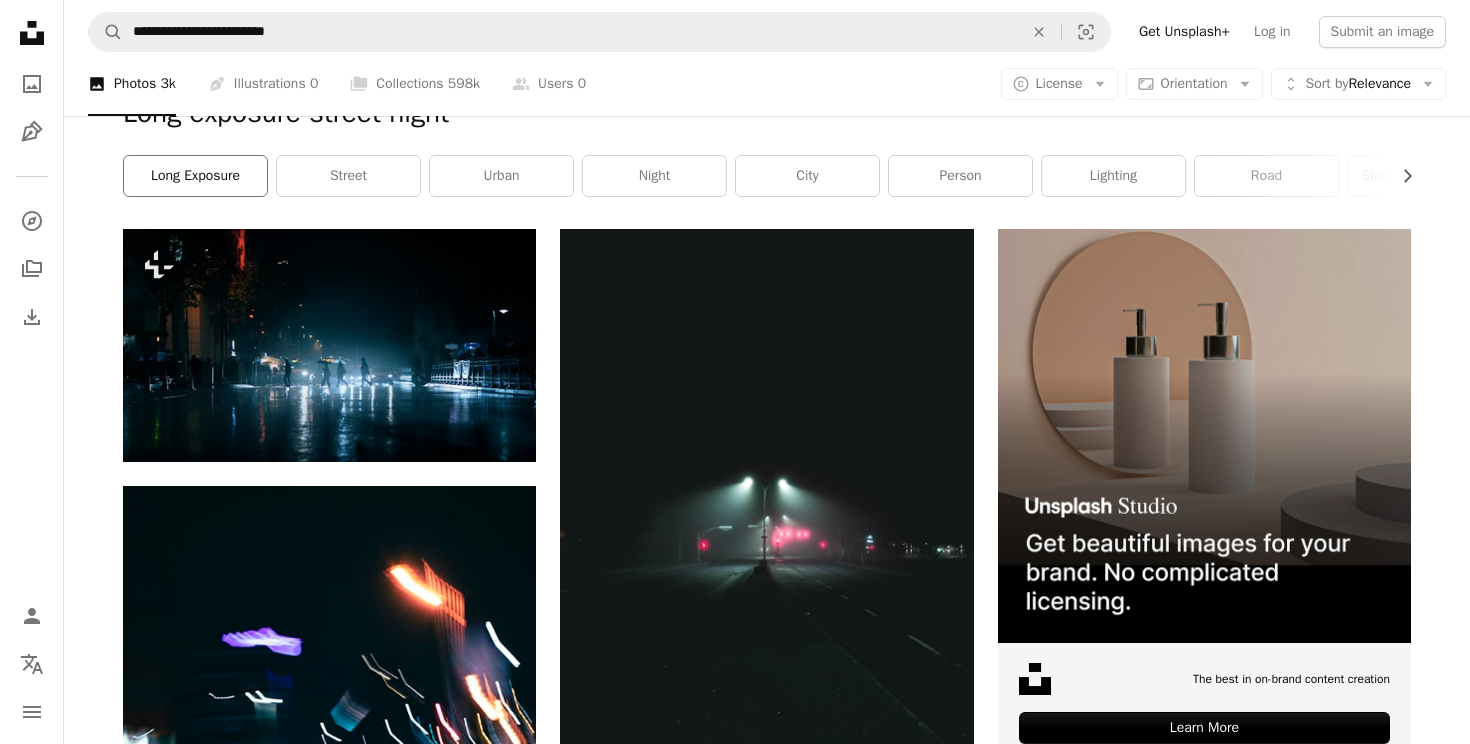 click on "long exposure" at bounding box center (195, 176) 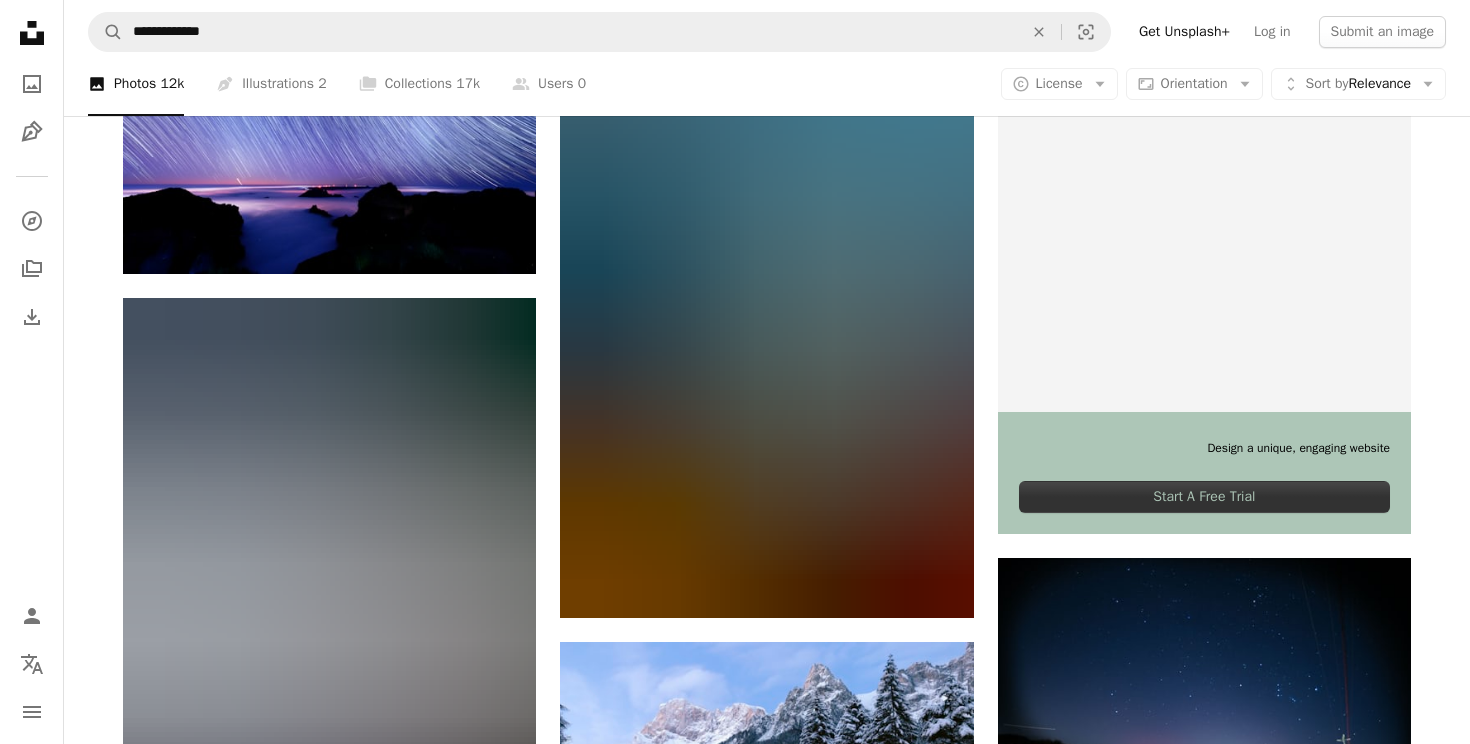 scroll, scrollTop: 0, scrollLeft: 0, axis: both 